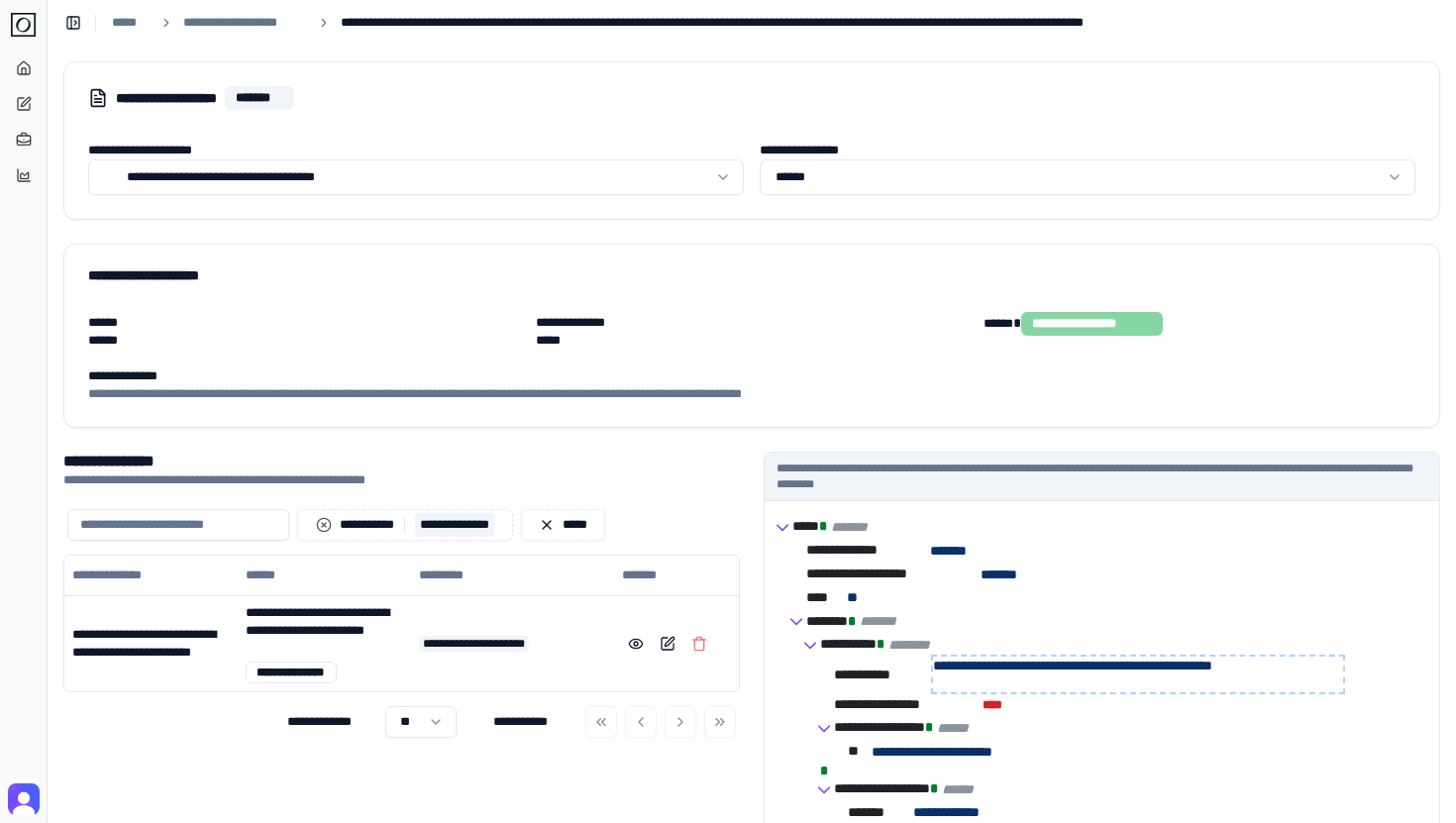 scroll, scrollTop: 0, scrollLeft: 0, axis: both 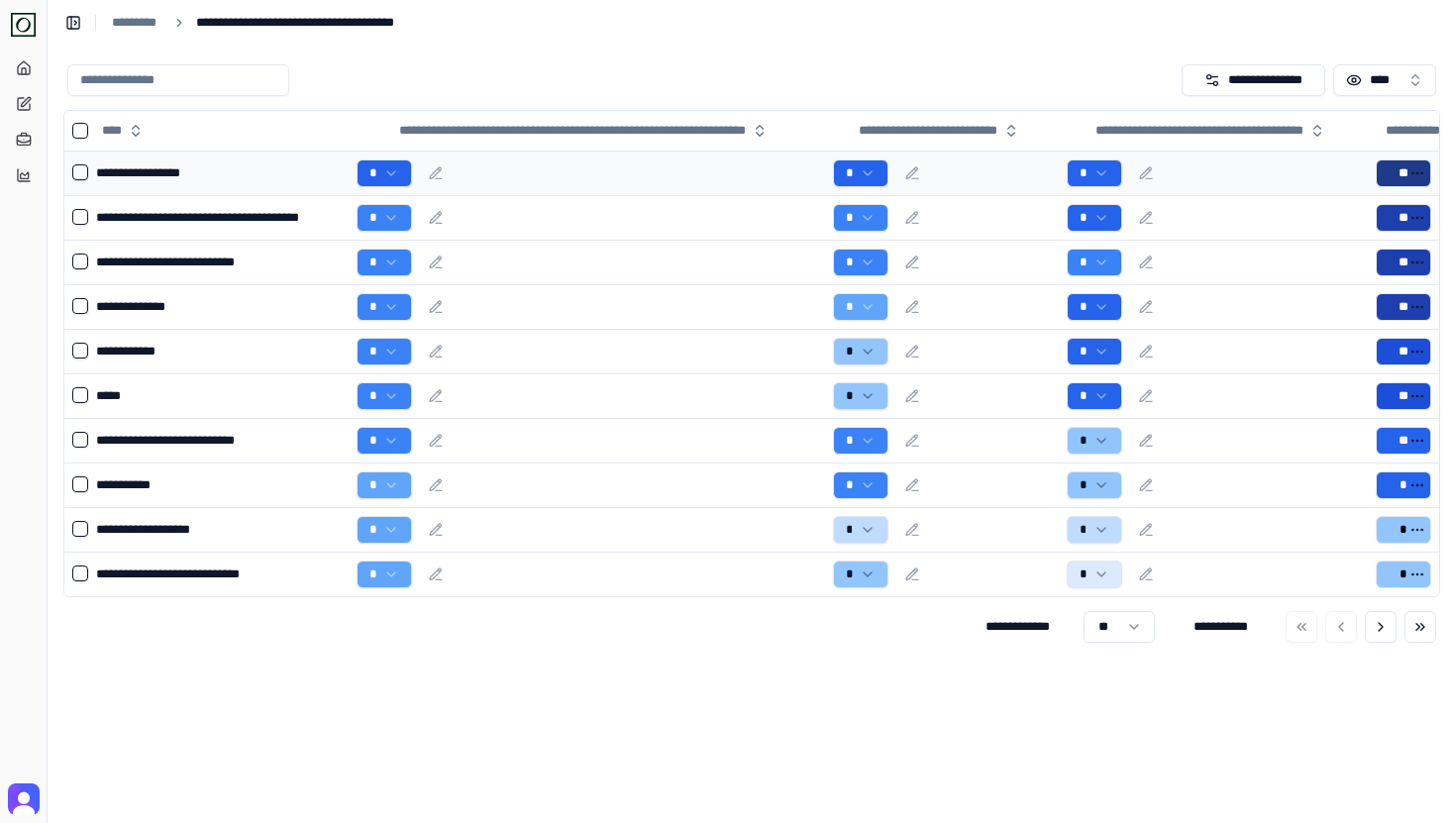 click on "*" at bounding box center (586, 173) 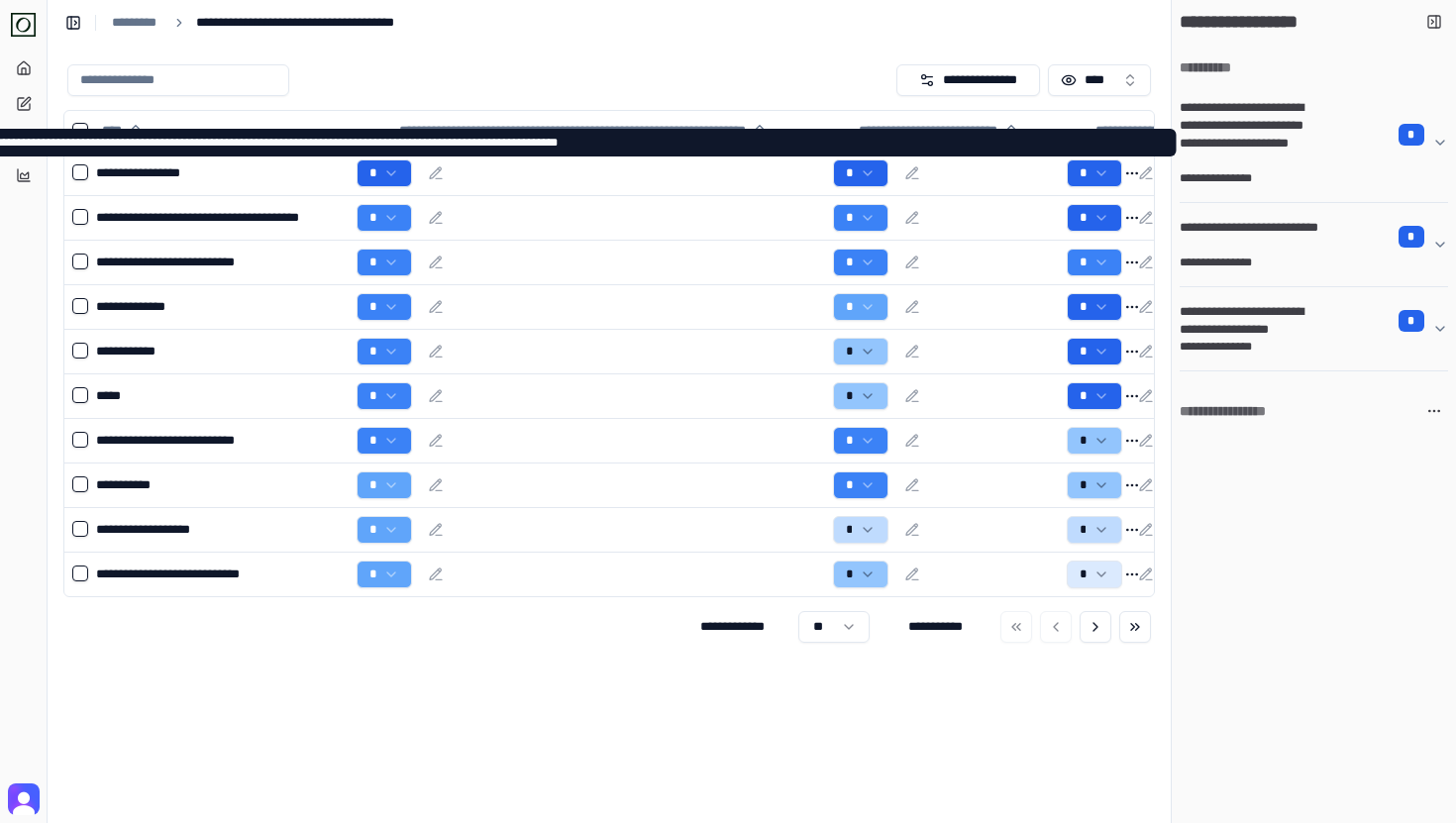 click on "**********" at bounding box center [1251, 135] 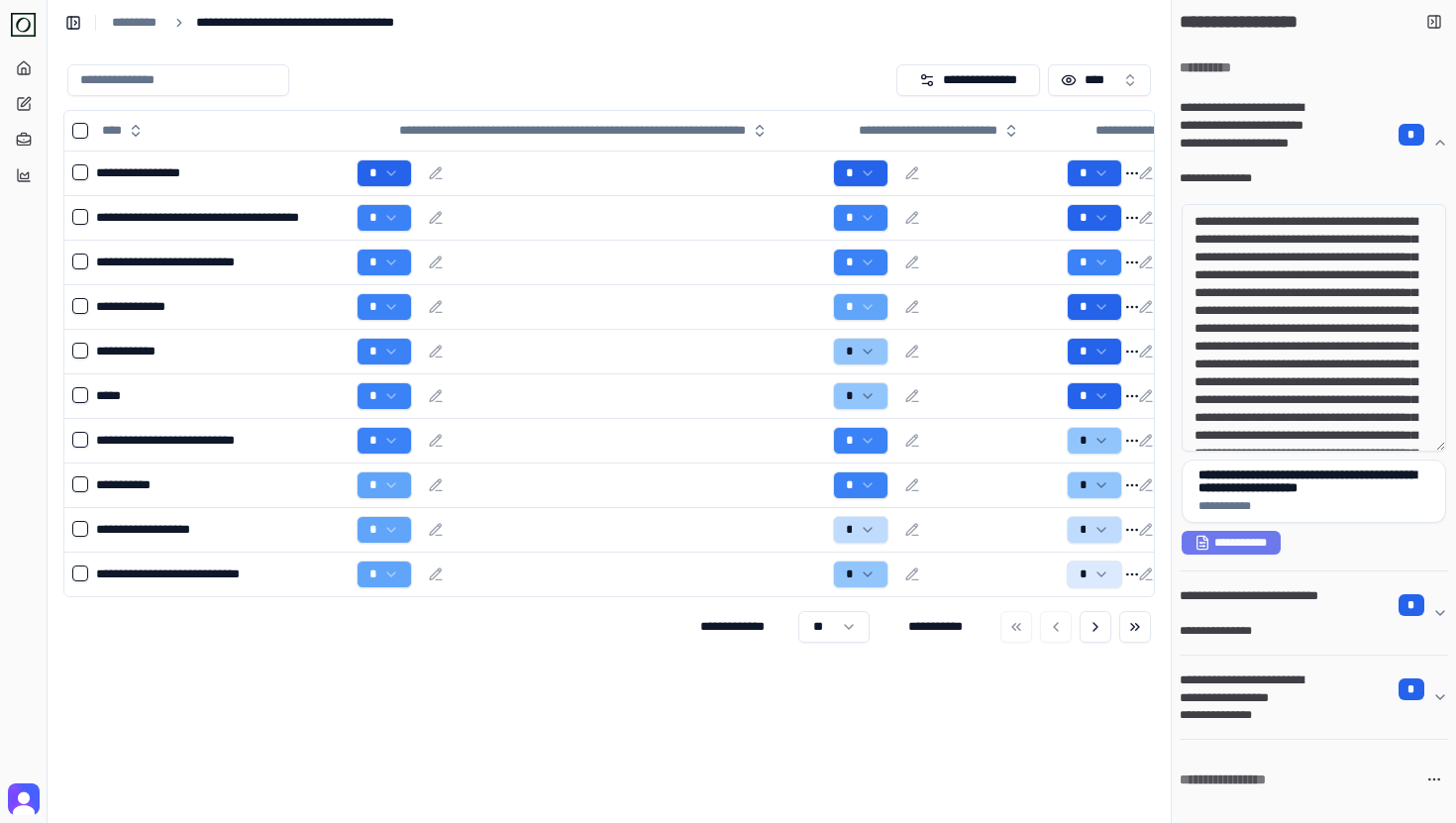 click on "**********" at bounding box center [1251, 135] 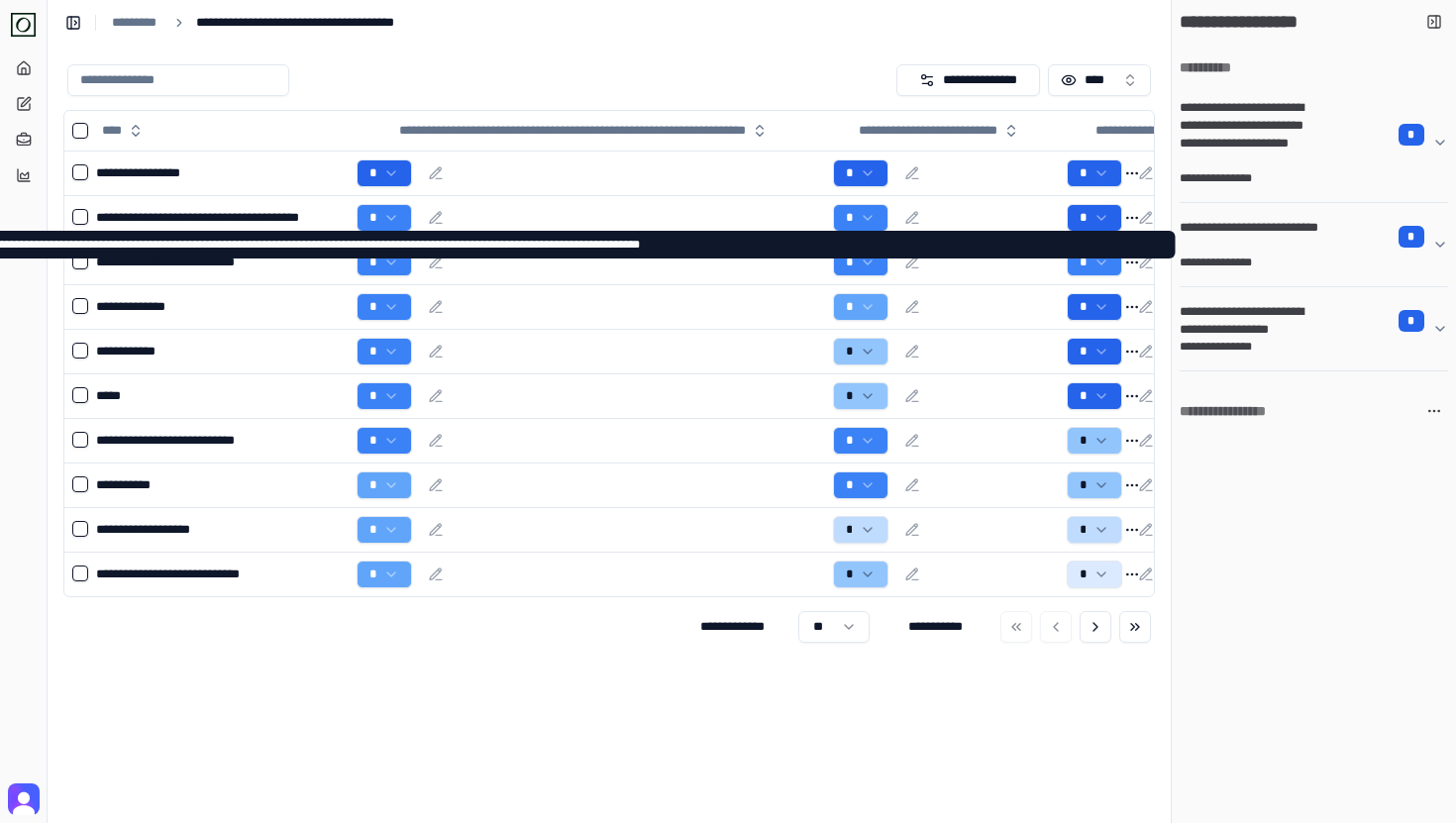 click on "**********" at bounding box center (1313, 245) 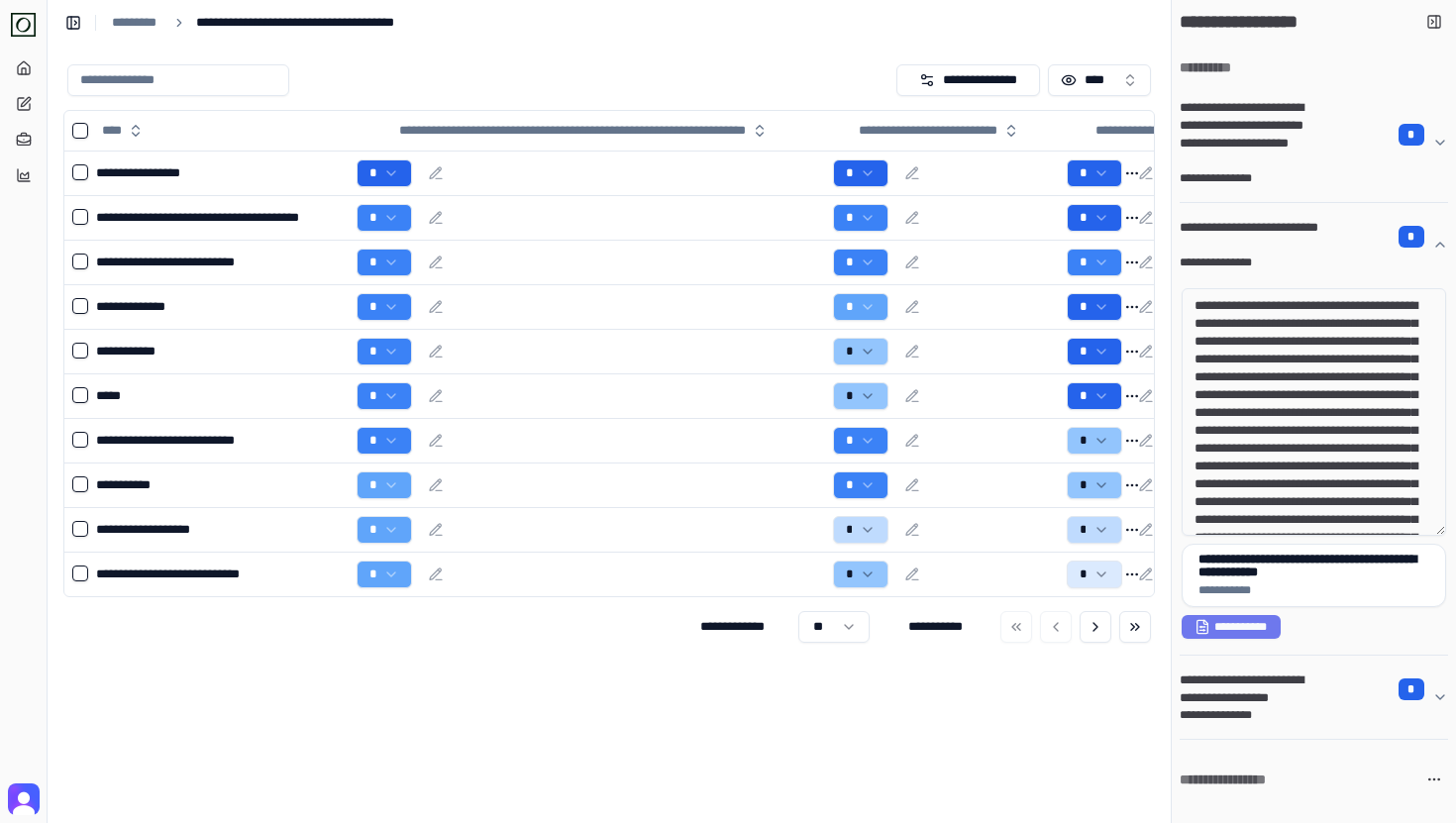 click on "**********" at bounding box center [1313, 245] 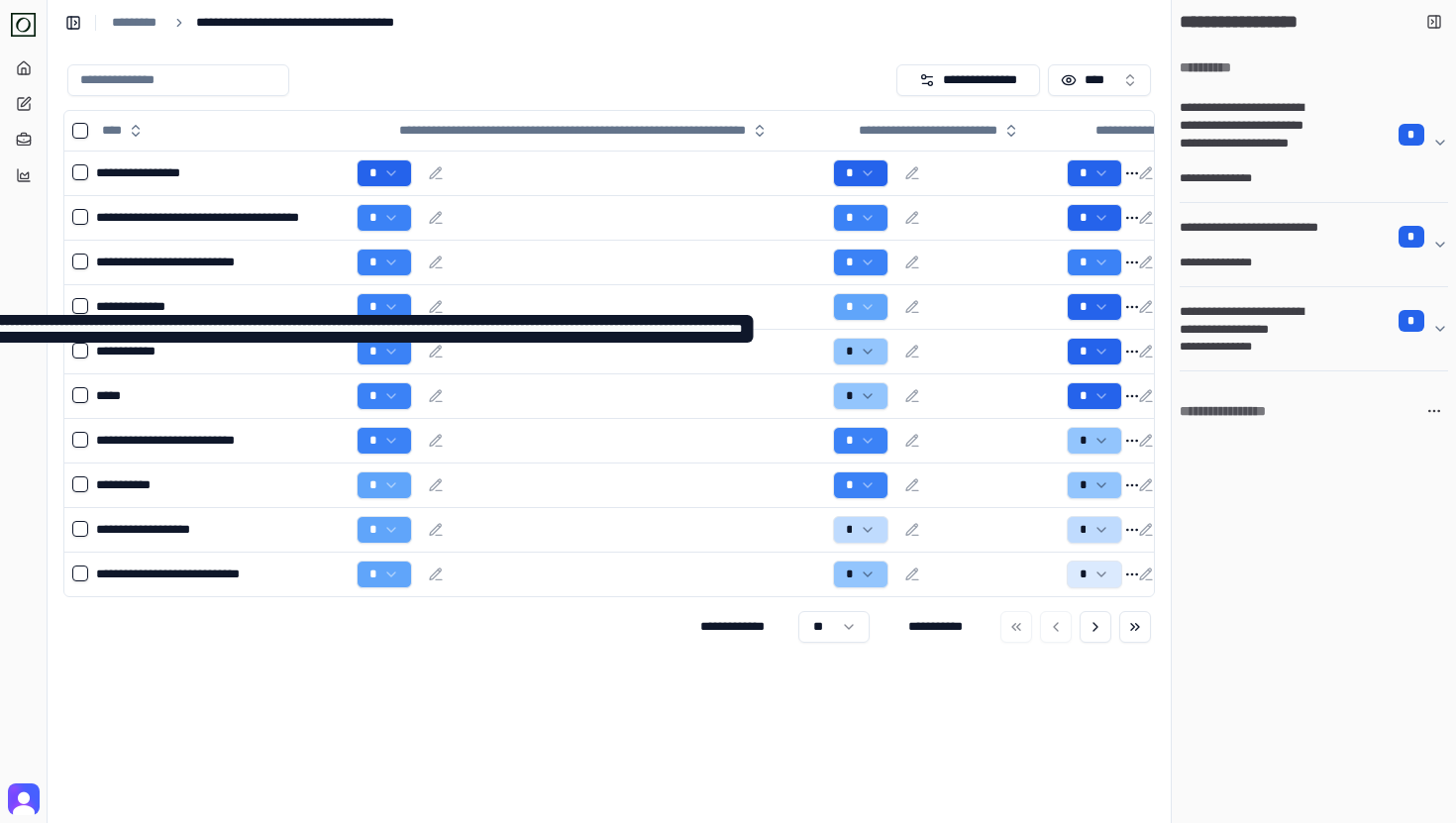 click on "**********" at bounding box center [1313, 329] 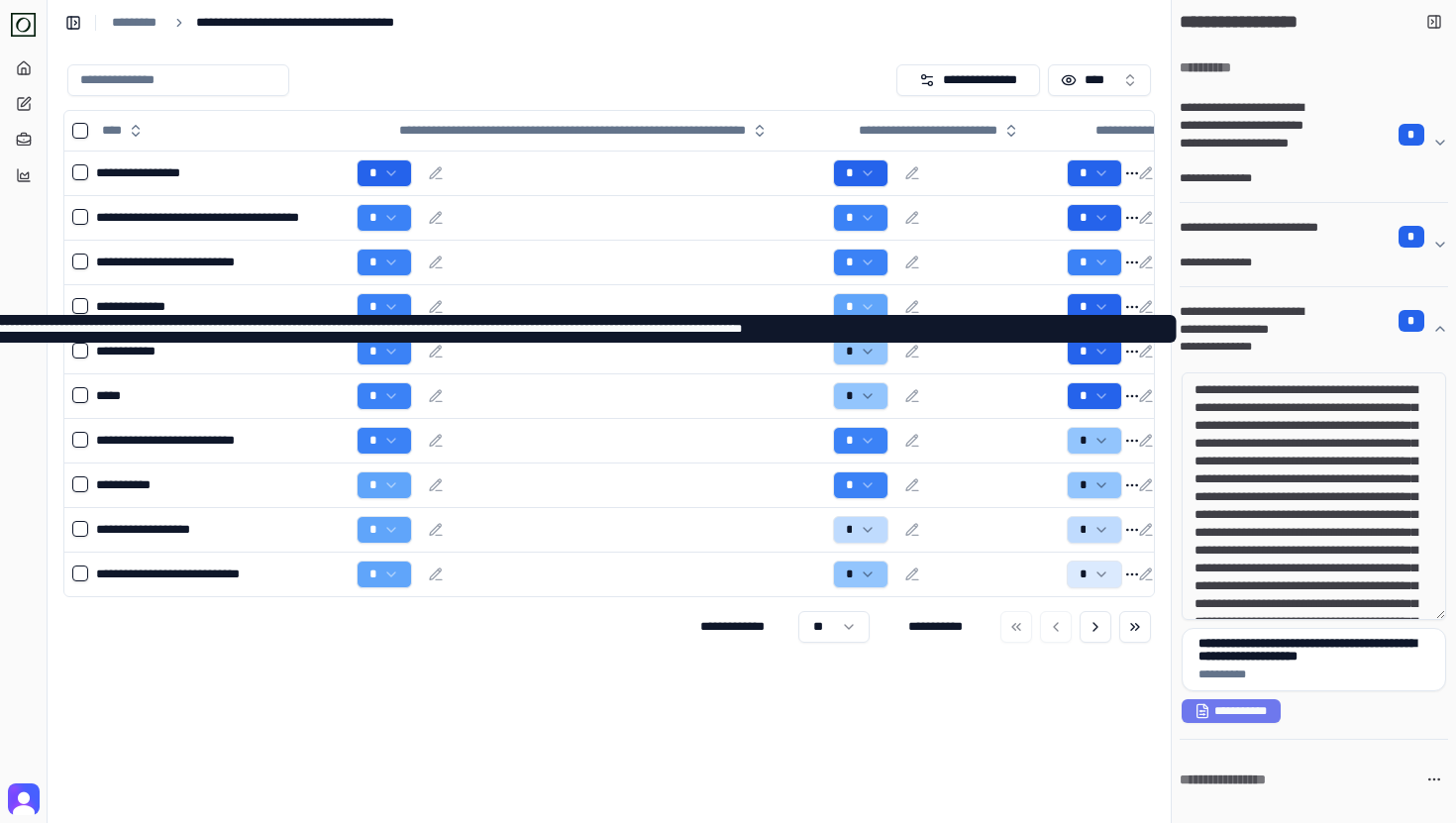 click on "**********" at bounding box center (1251, 321) 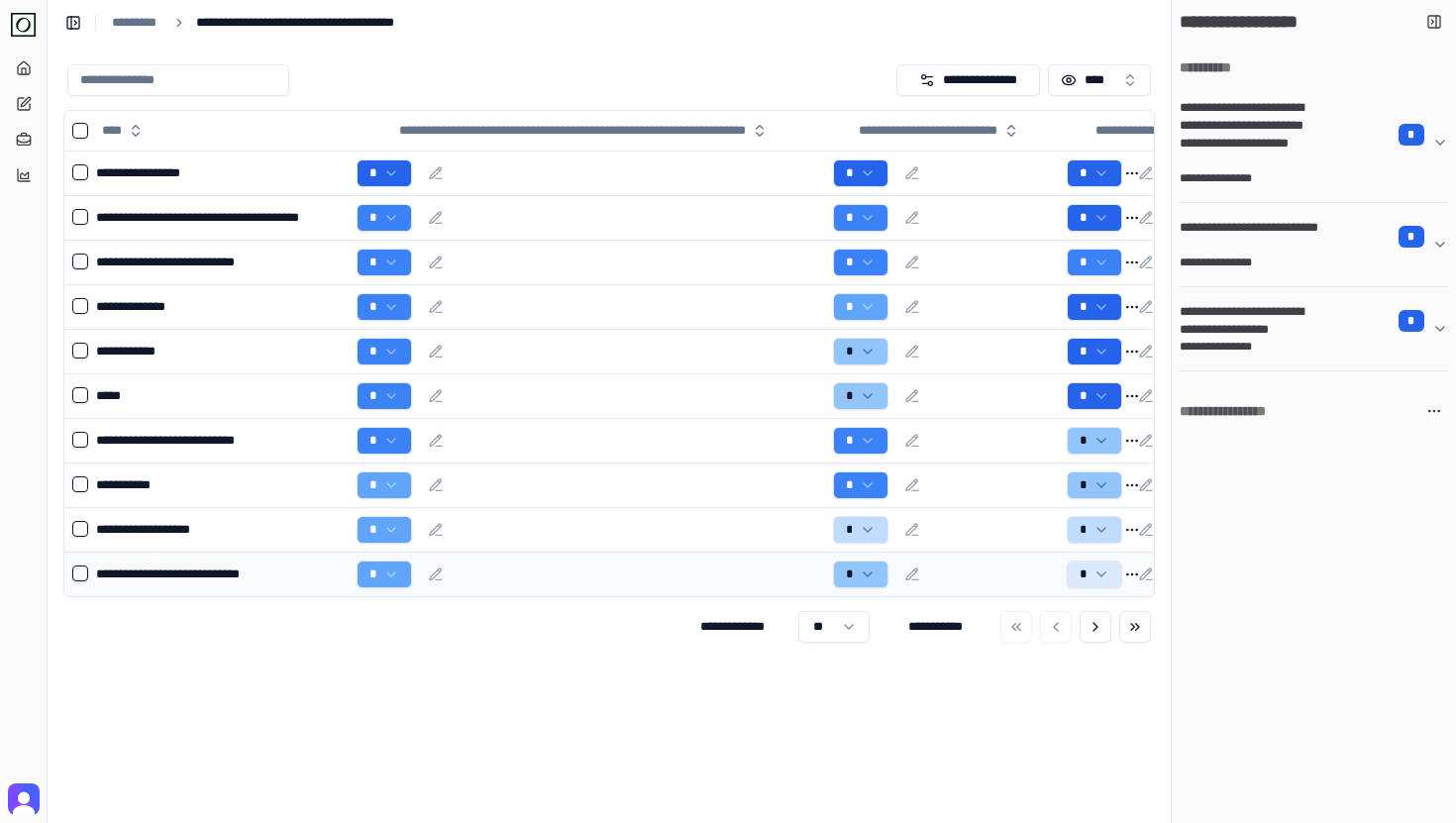 click on "*" at bounding box center (586, 574) 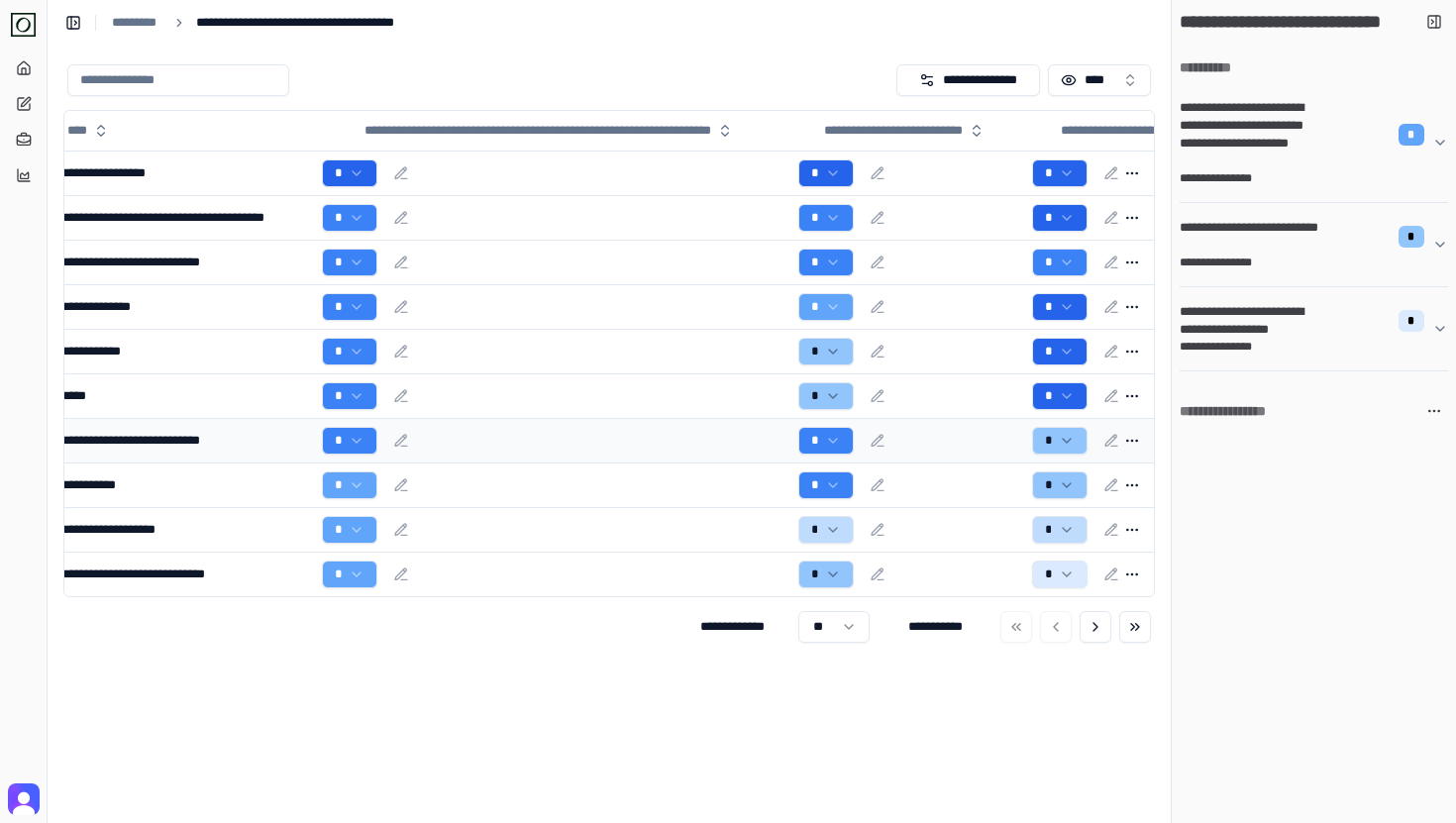 scroll, scrollTop: 0, scrollLeft: 0, axis: both 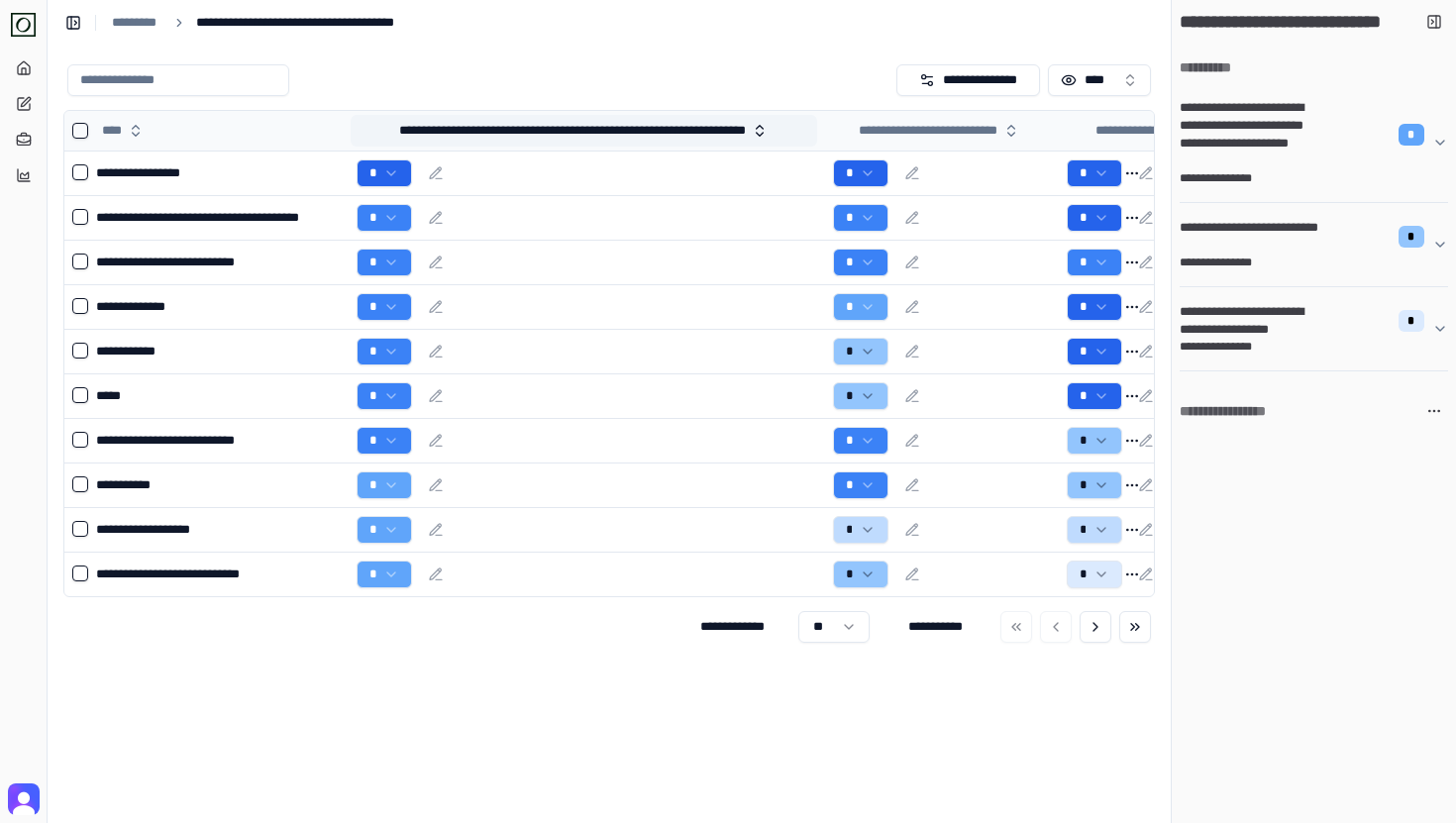 click on "**********" at bounding box center [583, 131] 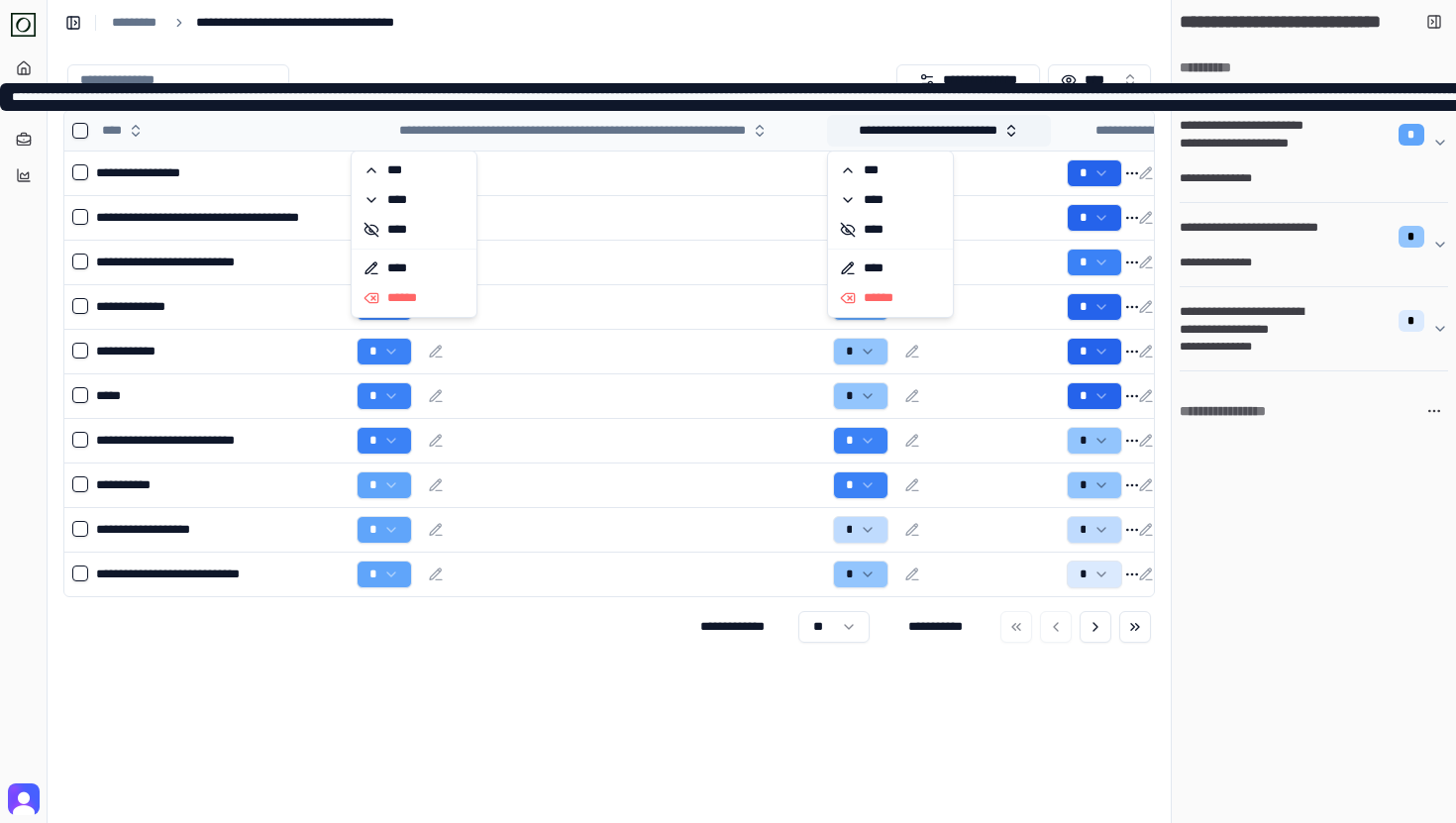 click on "**********" at bounding box center [939, 131] 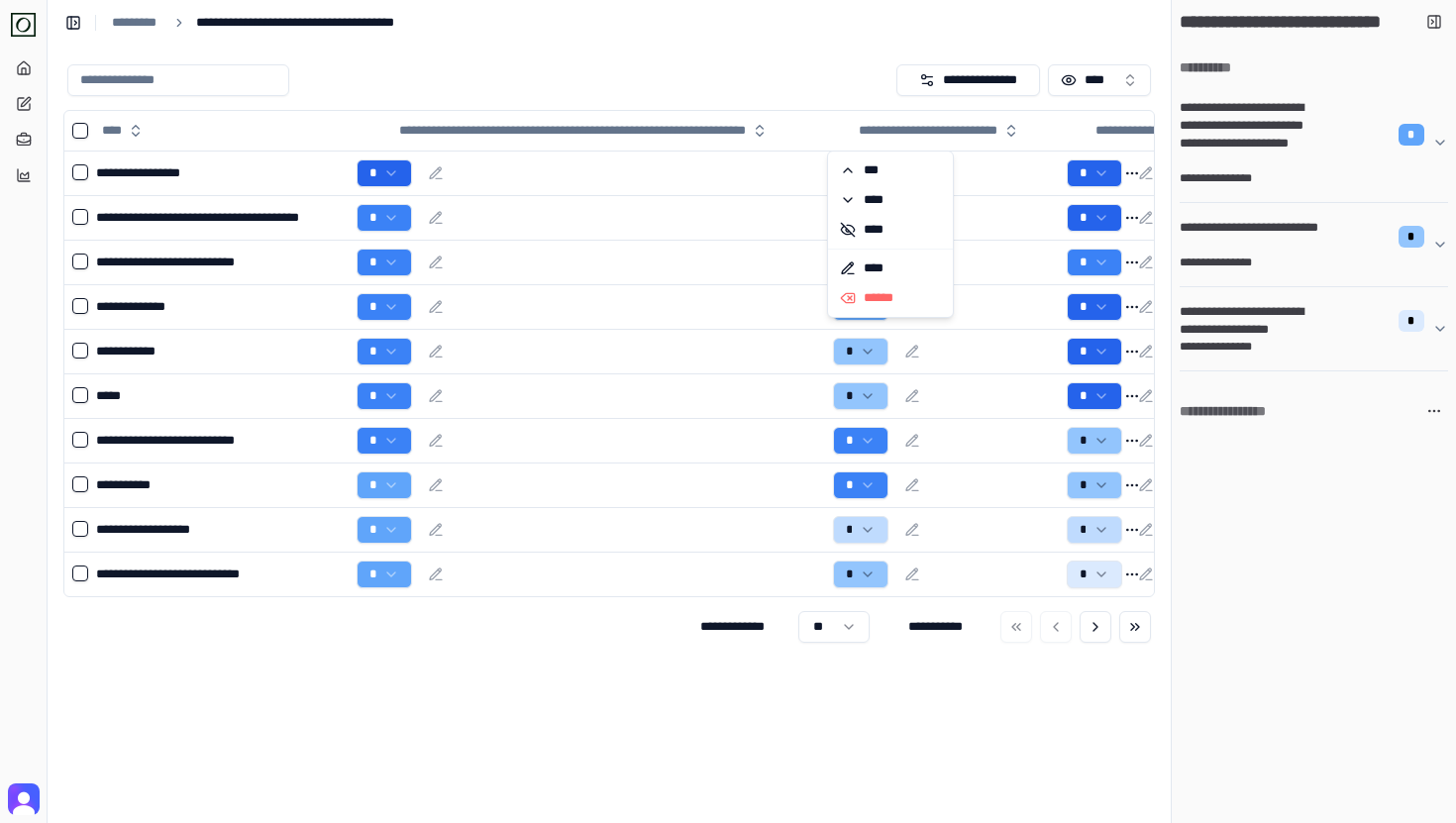 click at bounding box center (477, 80) 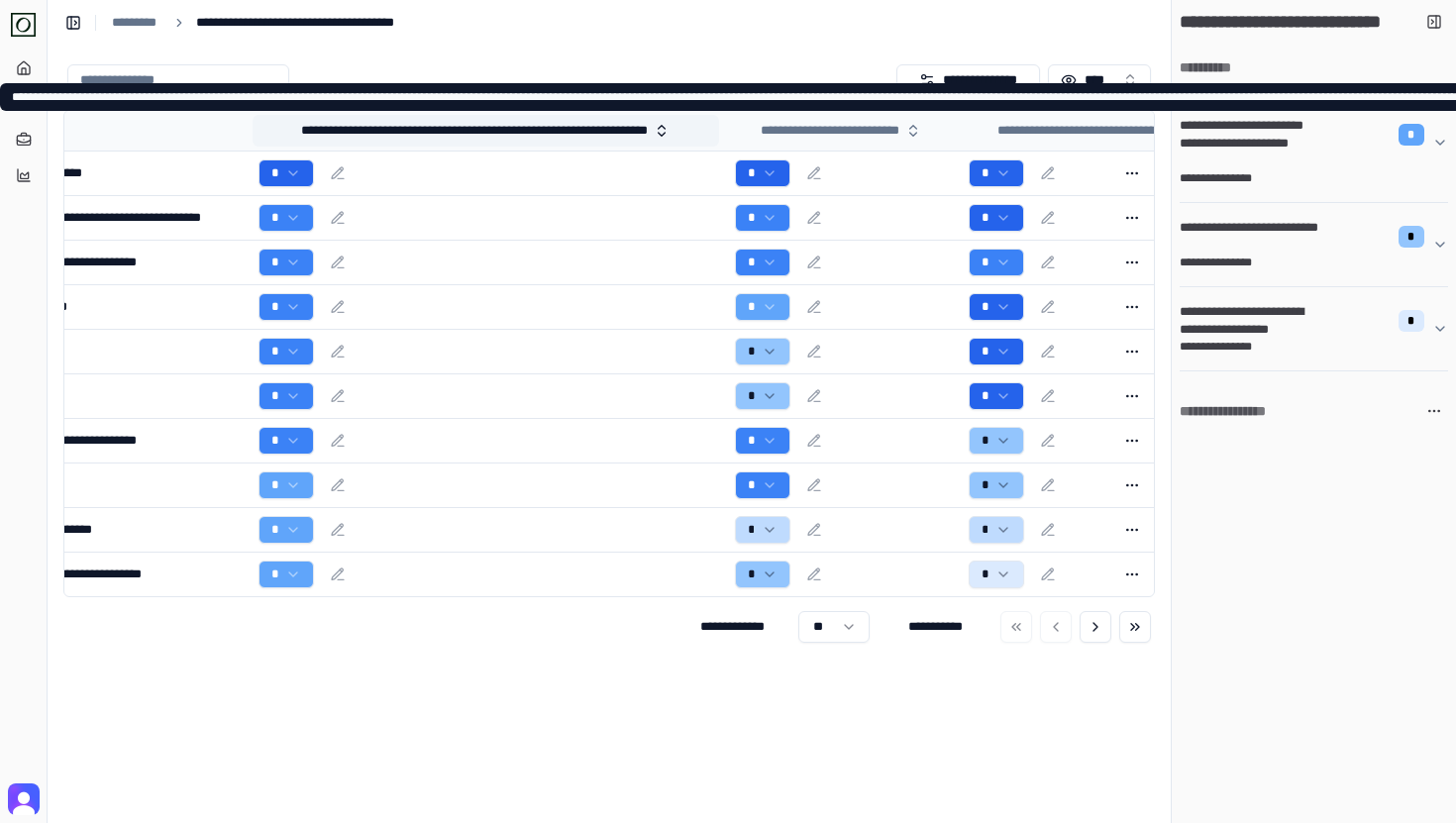 scroll, scrollTop: 0, scrollLeft: 0, axis: both 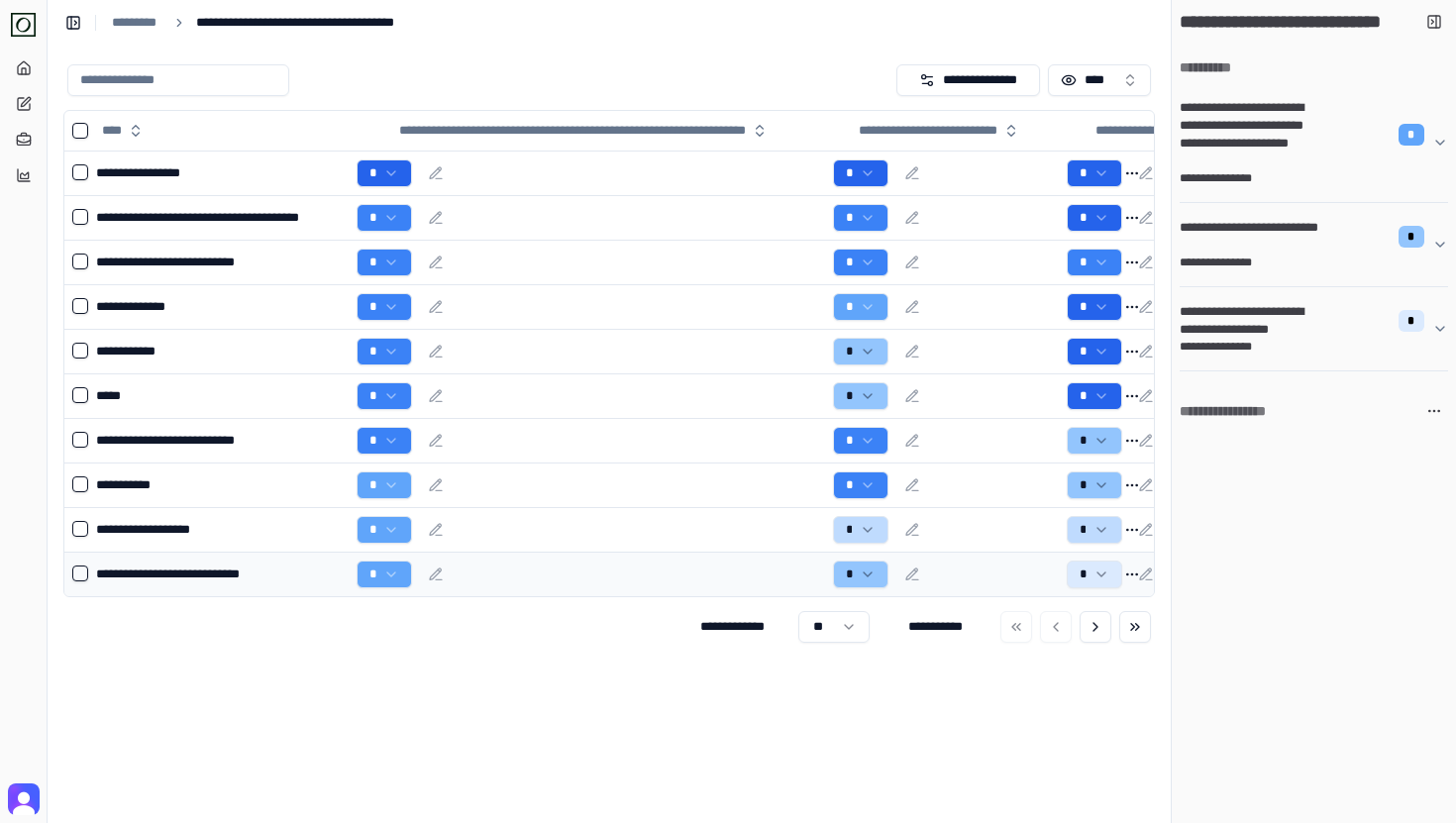 click on "*" at bounding box center (586, 574) 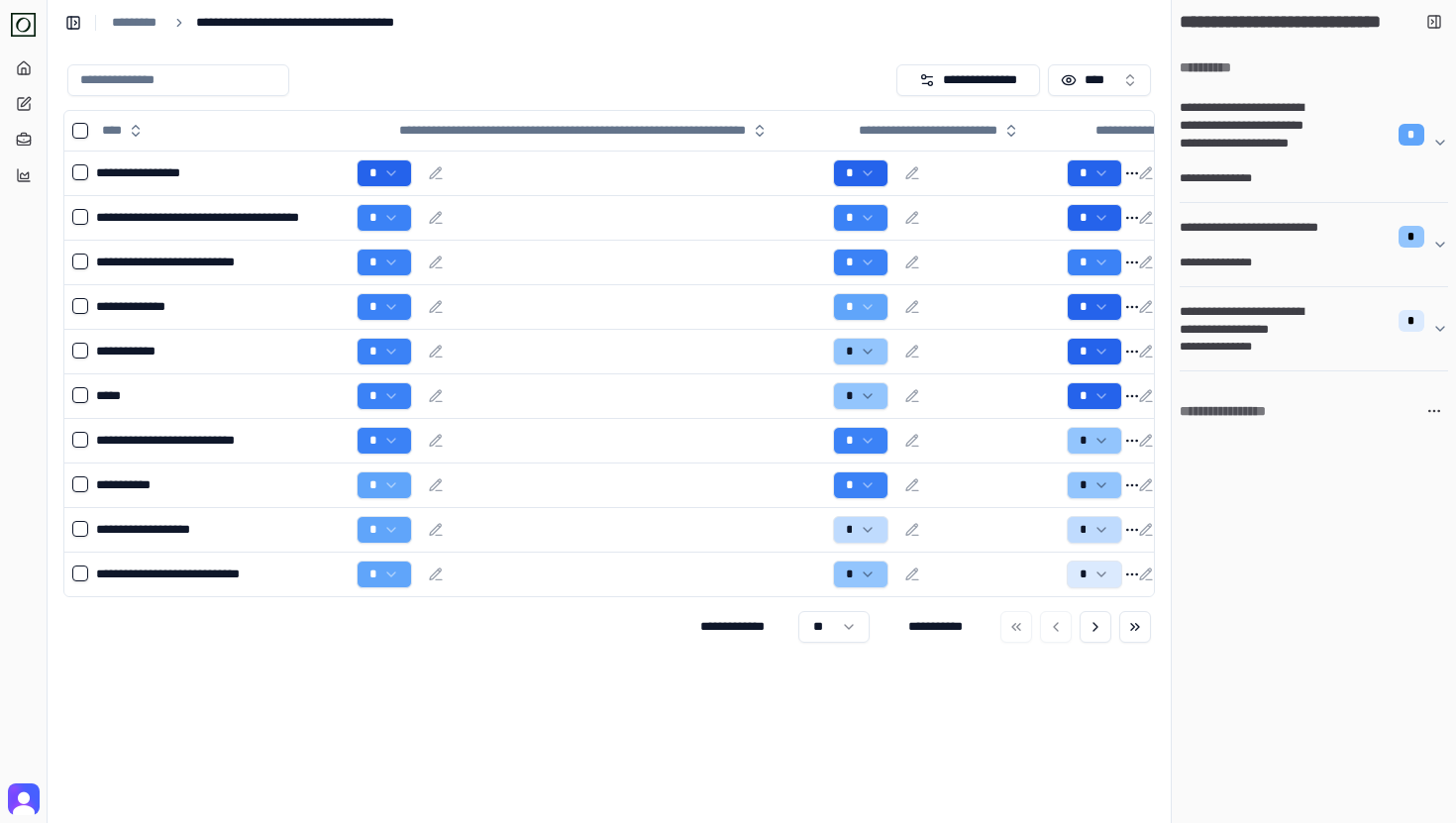 click on "**********" at bounding box center [728, 411] 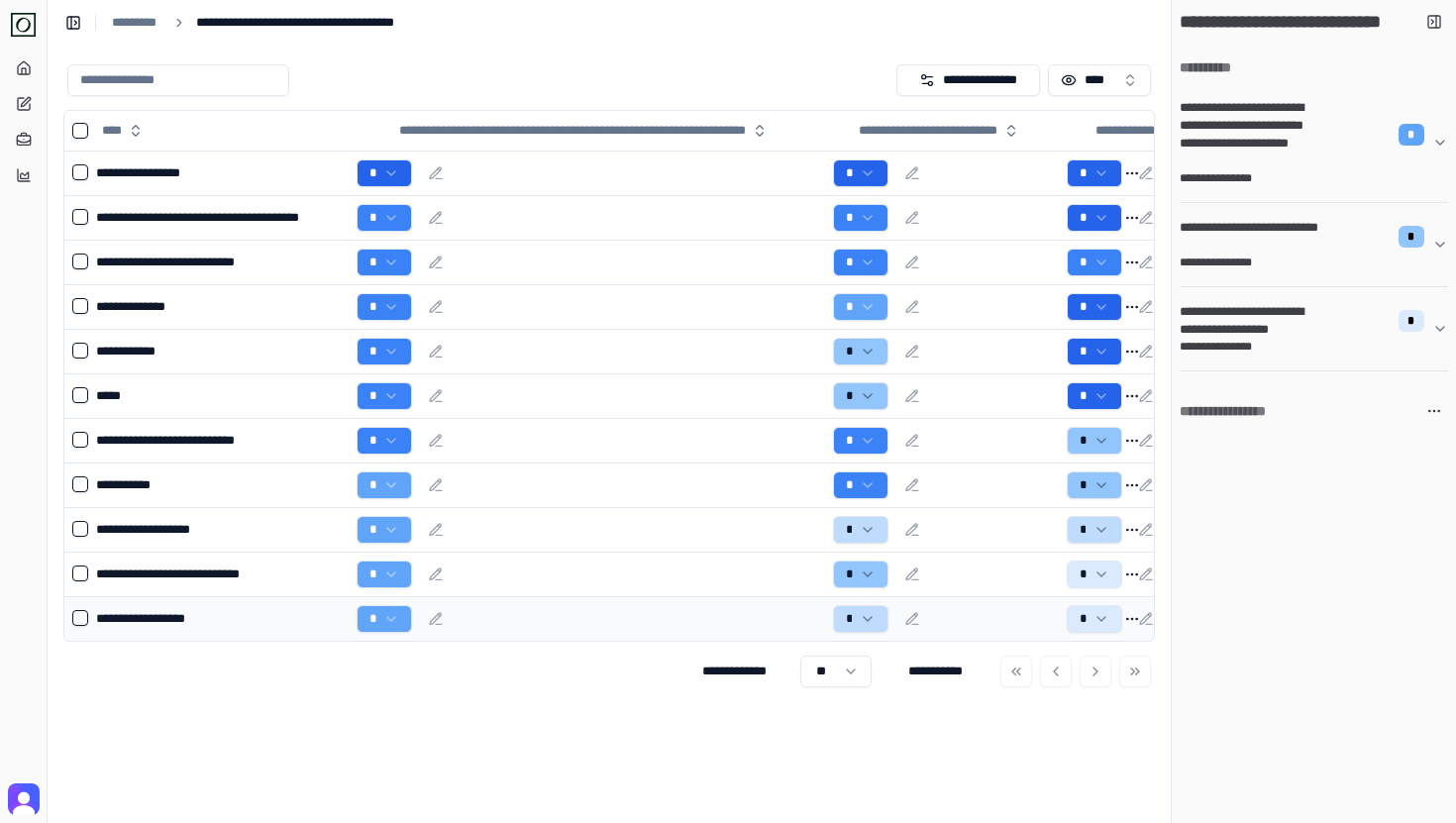 click on "*" at bounding box center [586, 619] 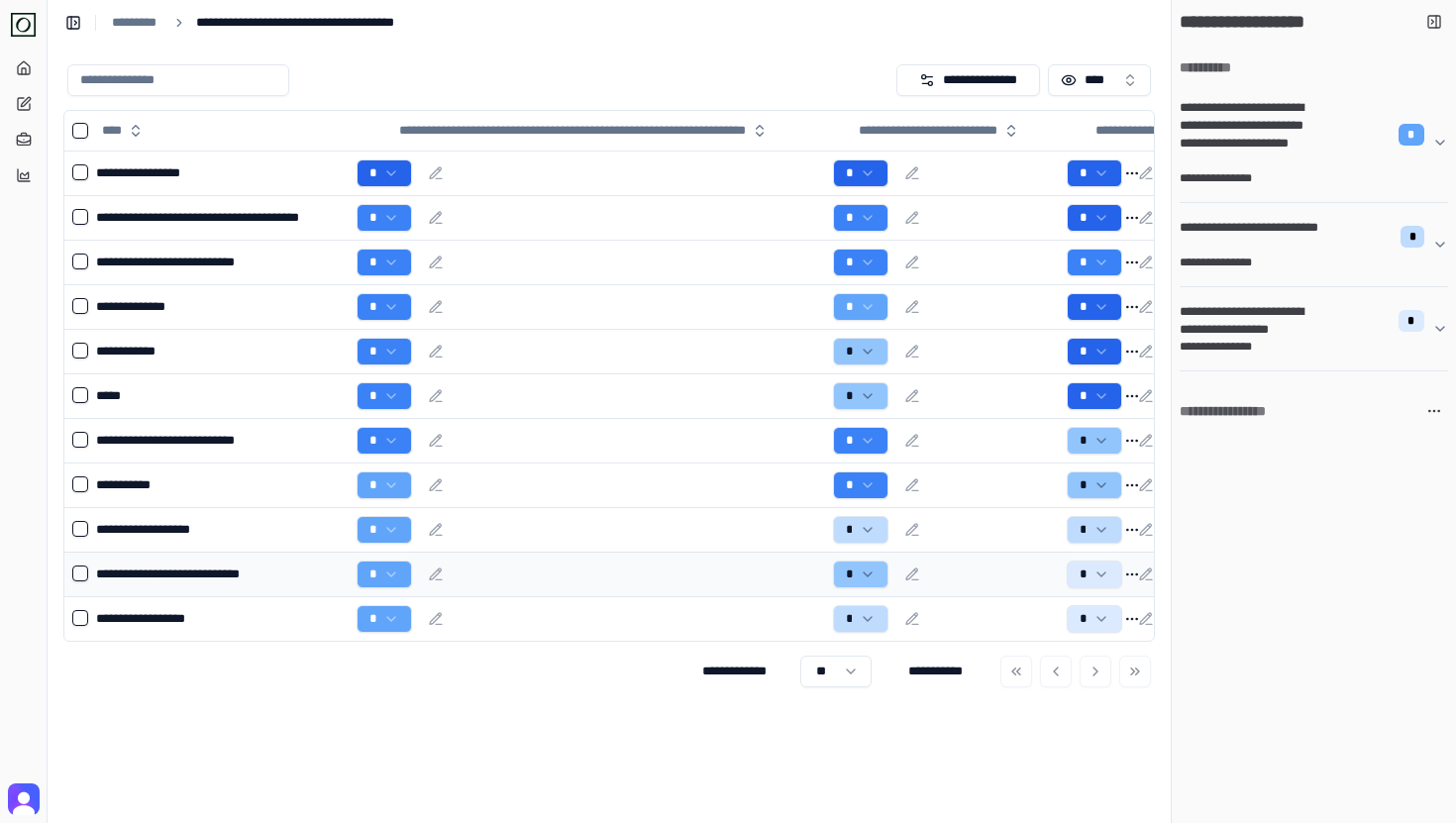 click on "*" at bounding box center (586, 574) 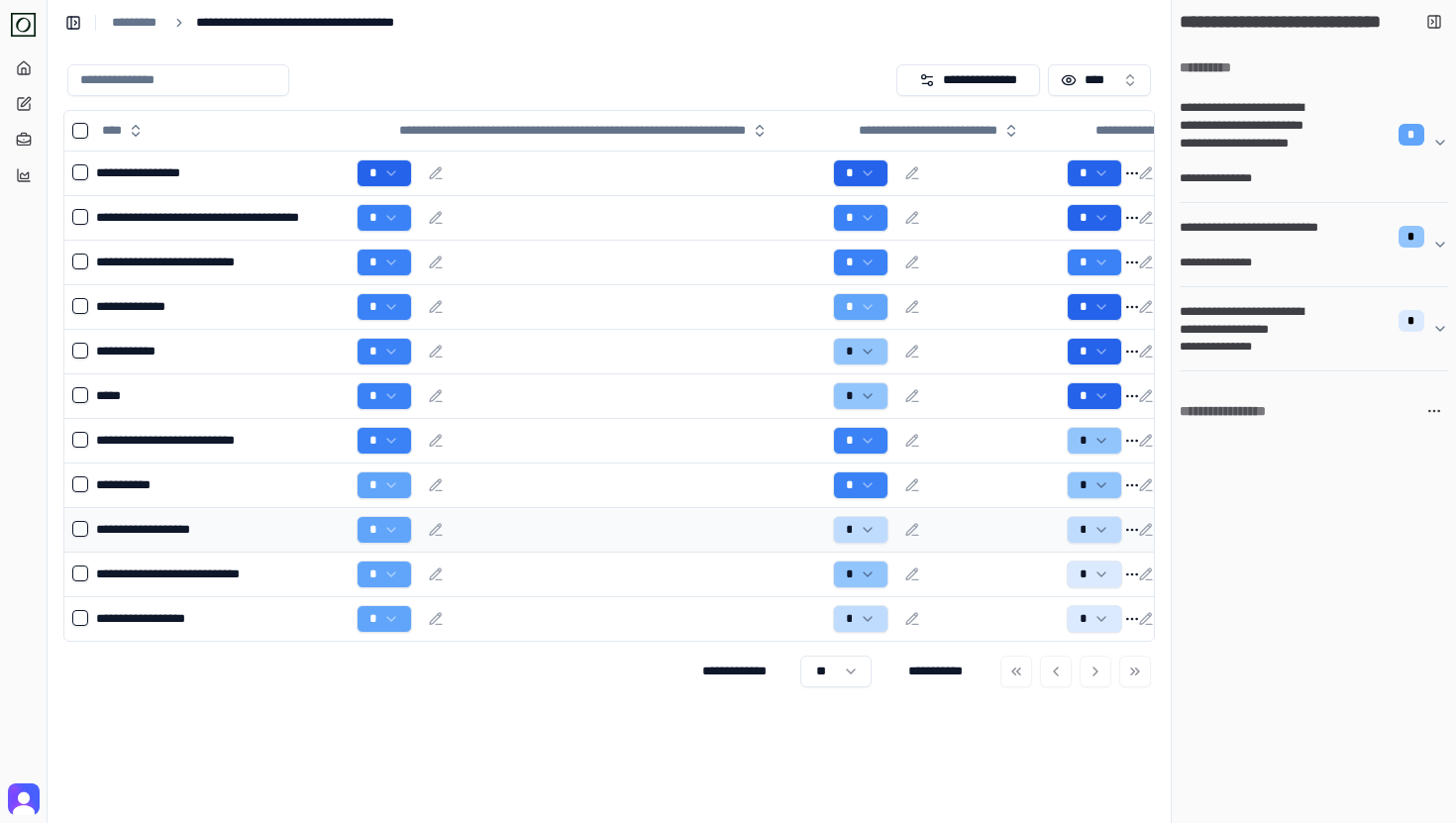 click on "*" at bounding box center [586, 530] 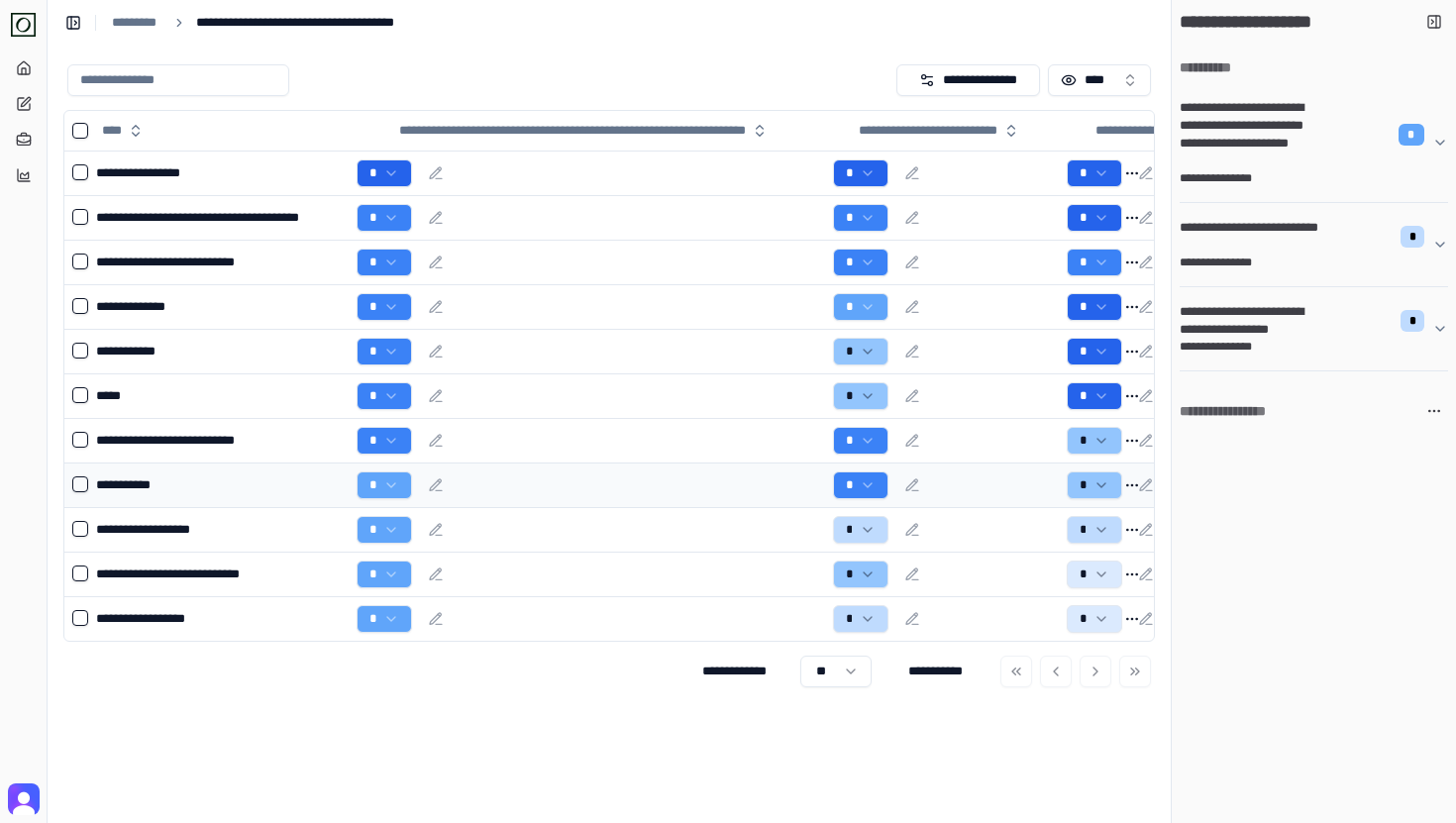 click on "*" at bounding box center (586, 484) 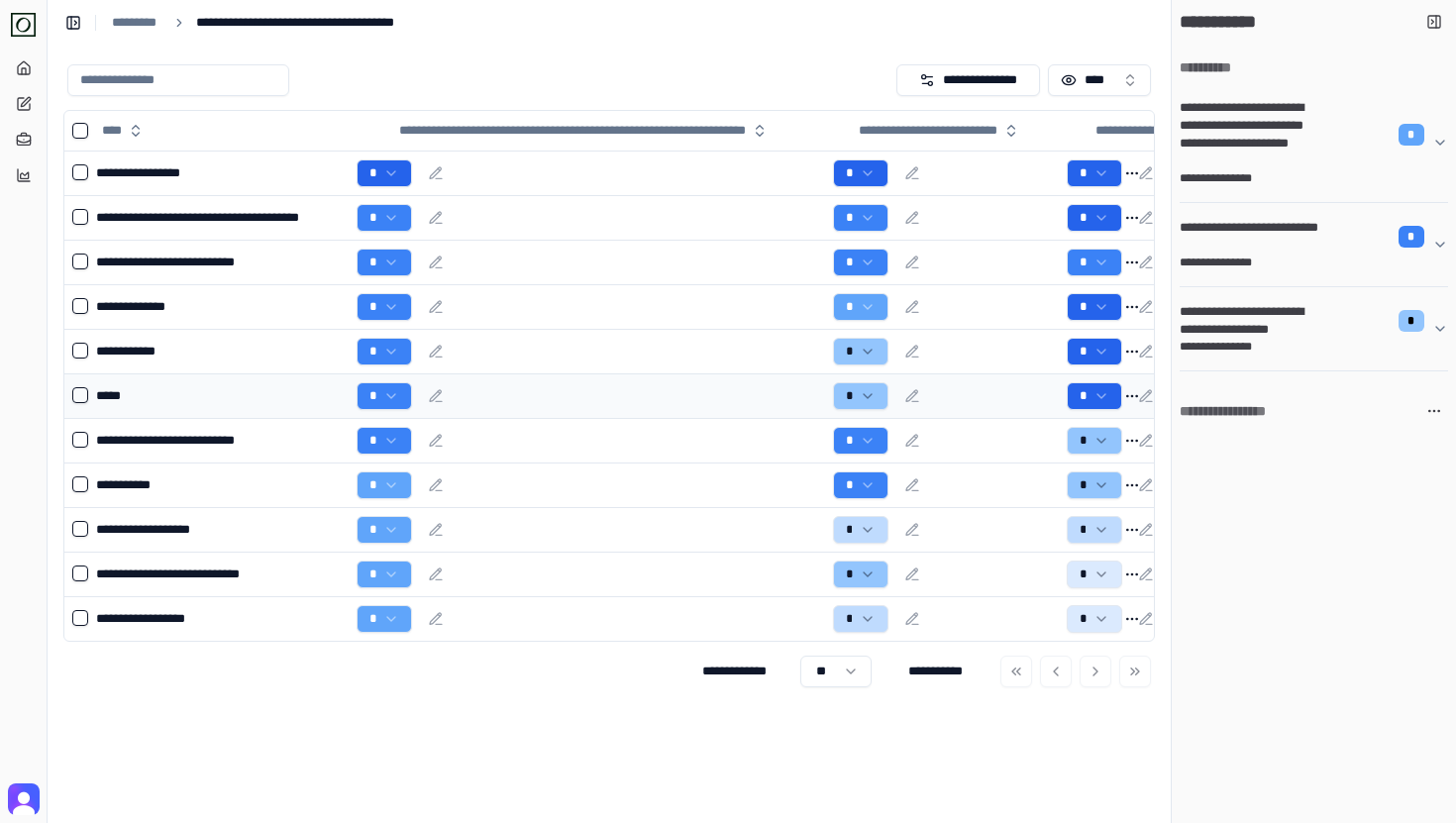 click on "*" at bounding box center [586, 396] 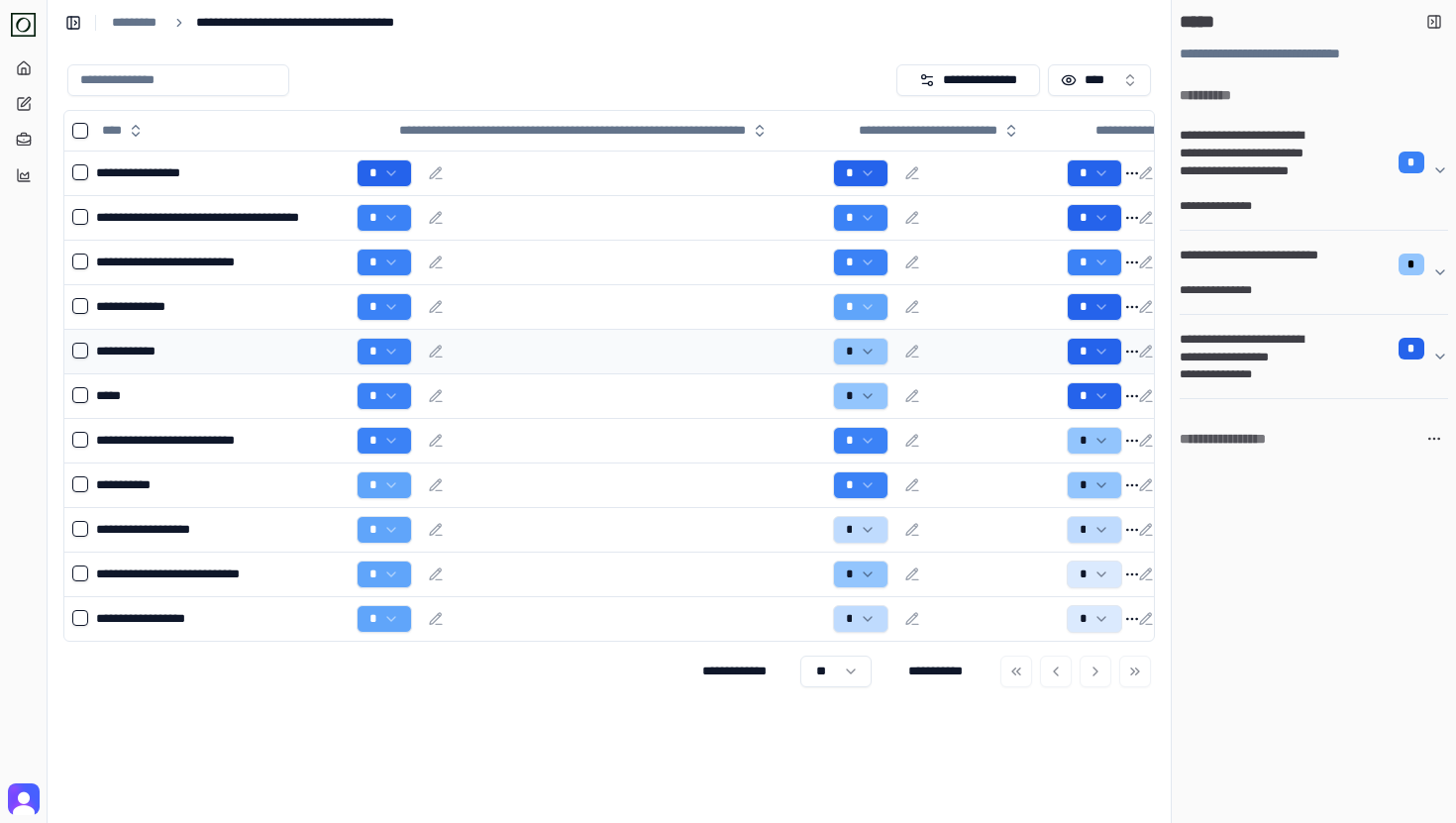 click on "*" at bounding box center (586, 351) 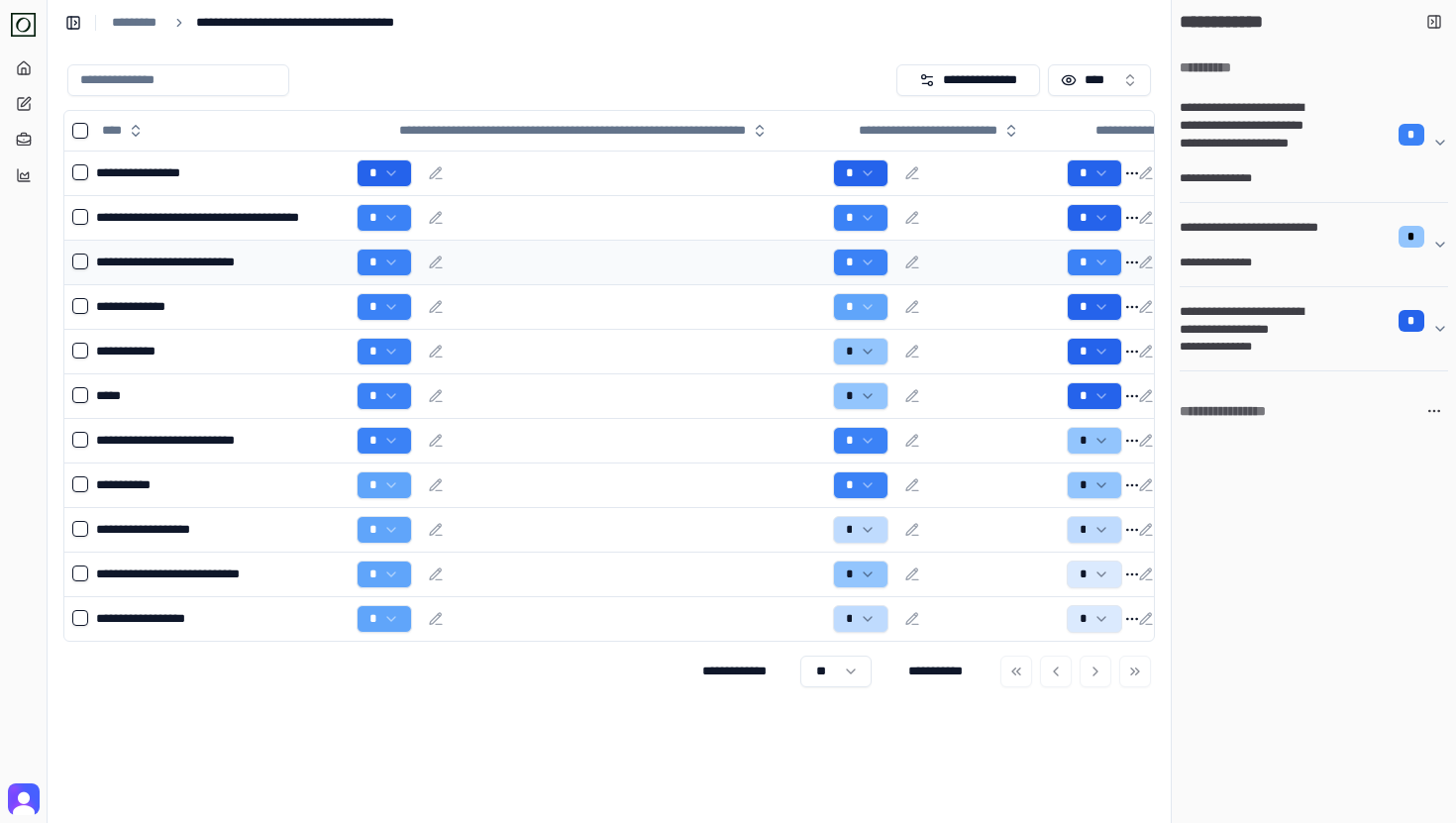 click on "*" at bounding box center [586, 262] 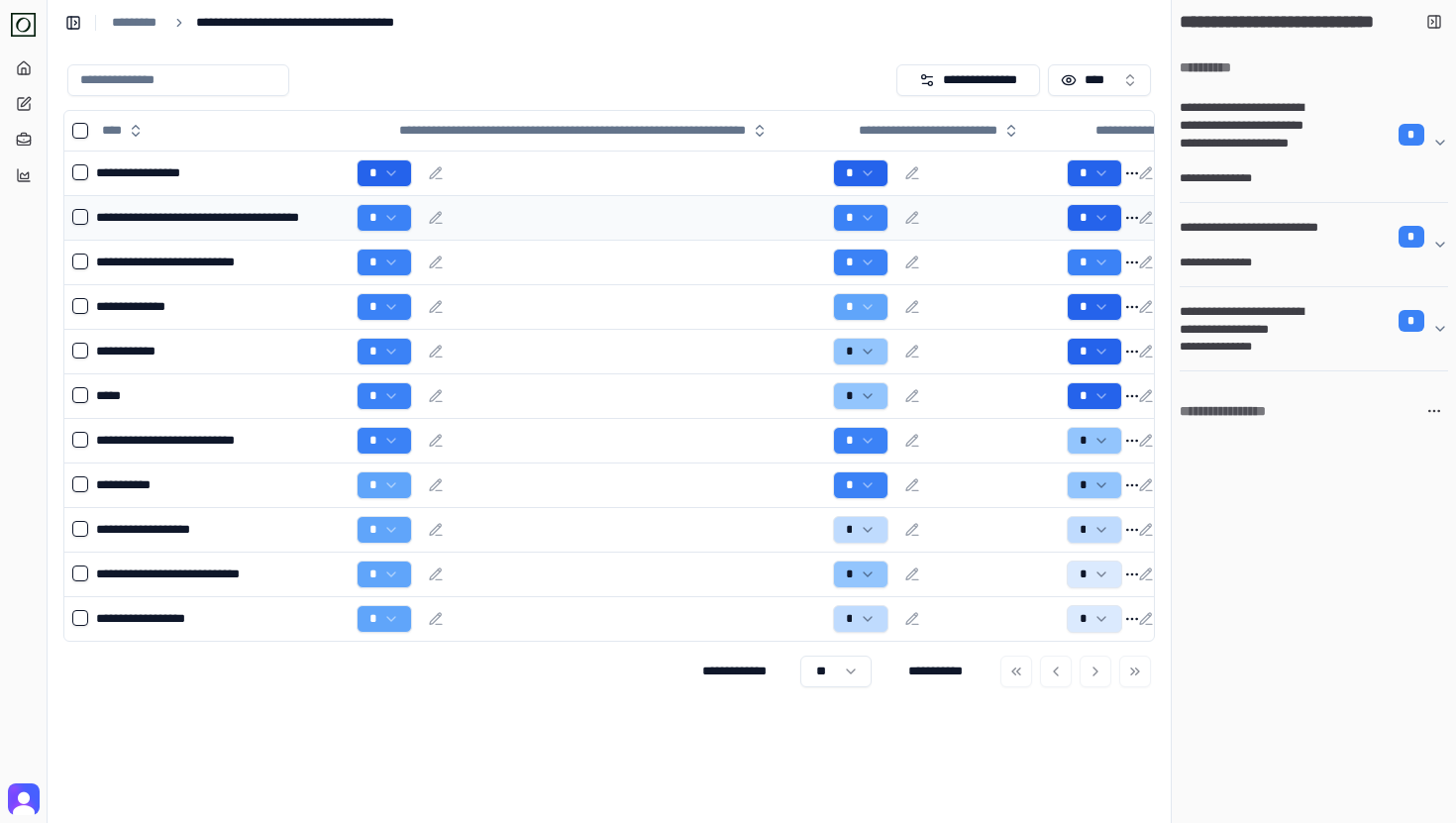 click on "*" at bounding box center [586, 217] 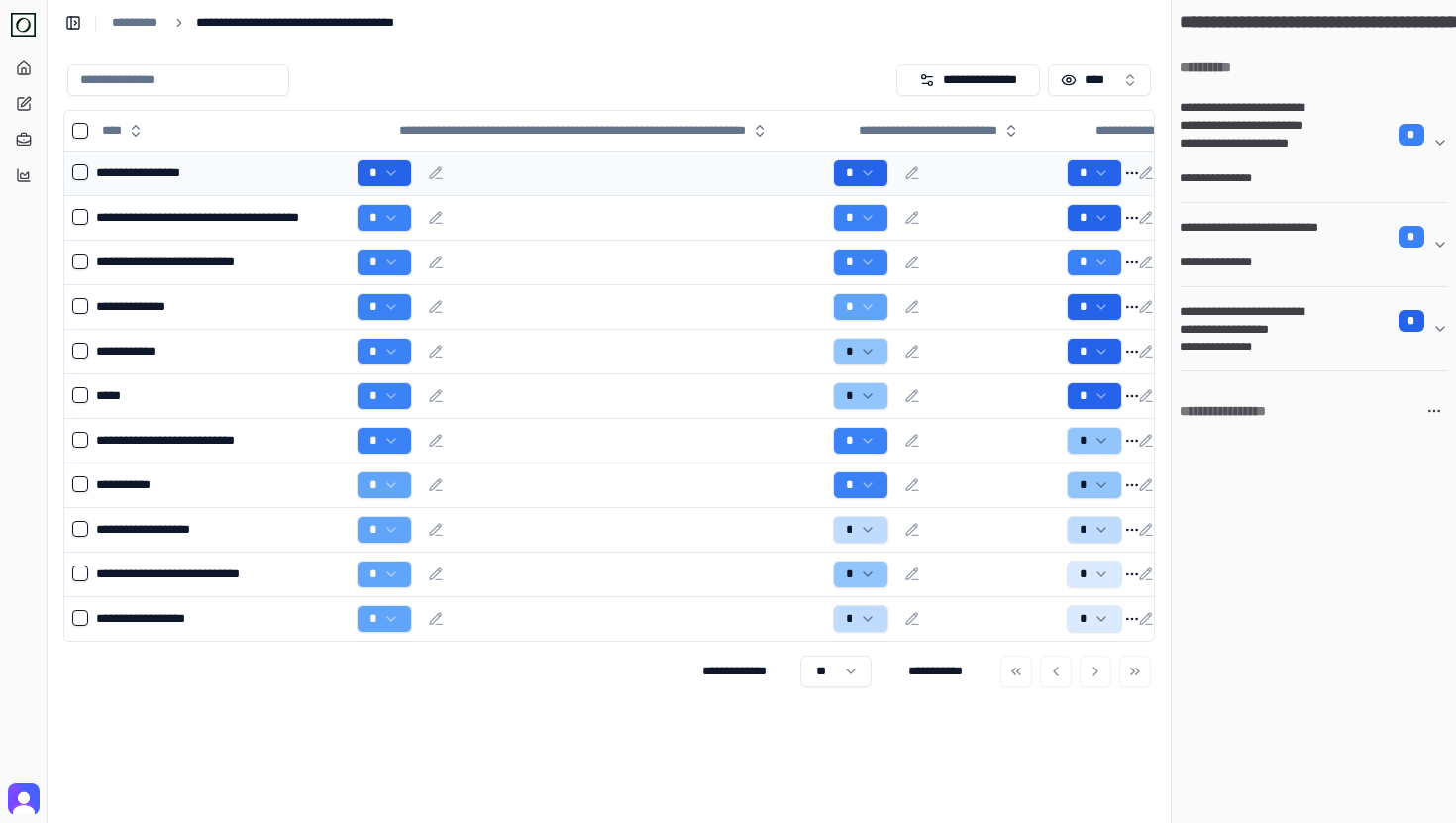 click on "*" at bounding box center (586, 173) 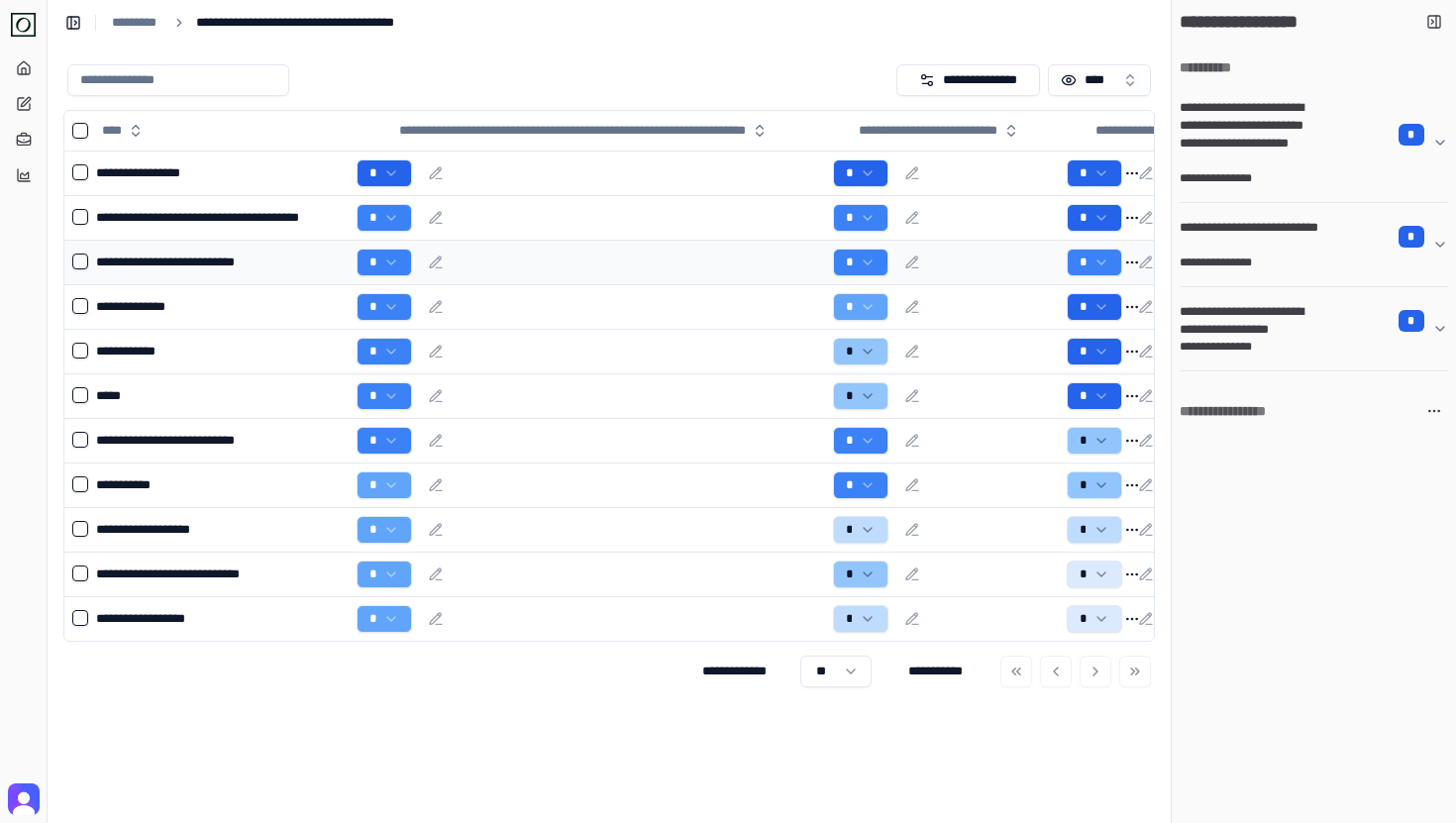 click on "*" at bounding box center (586, 261) 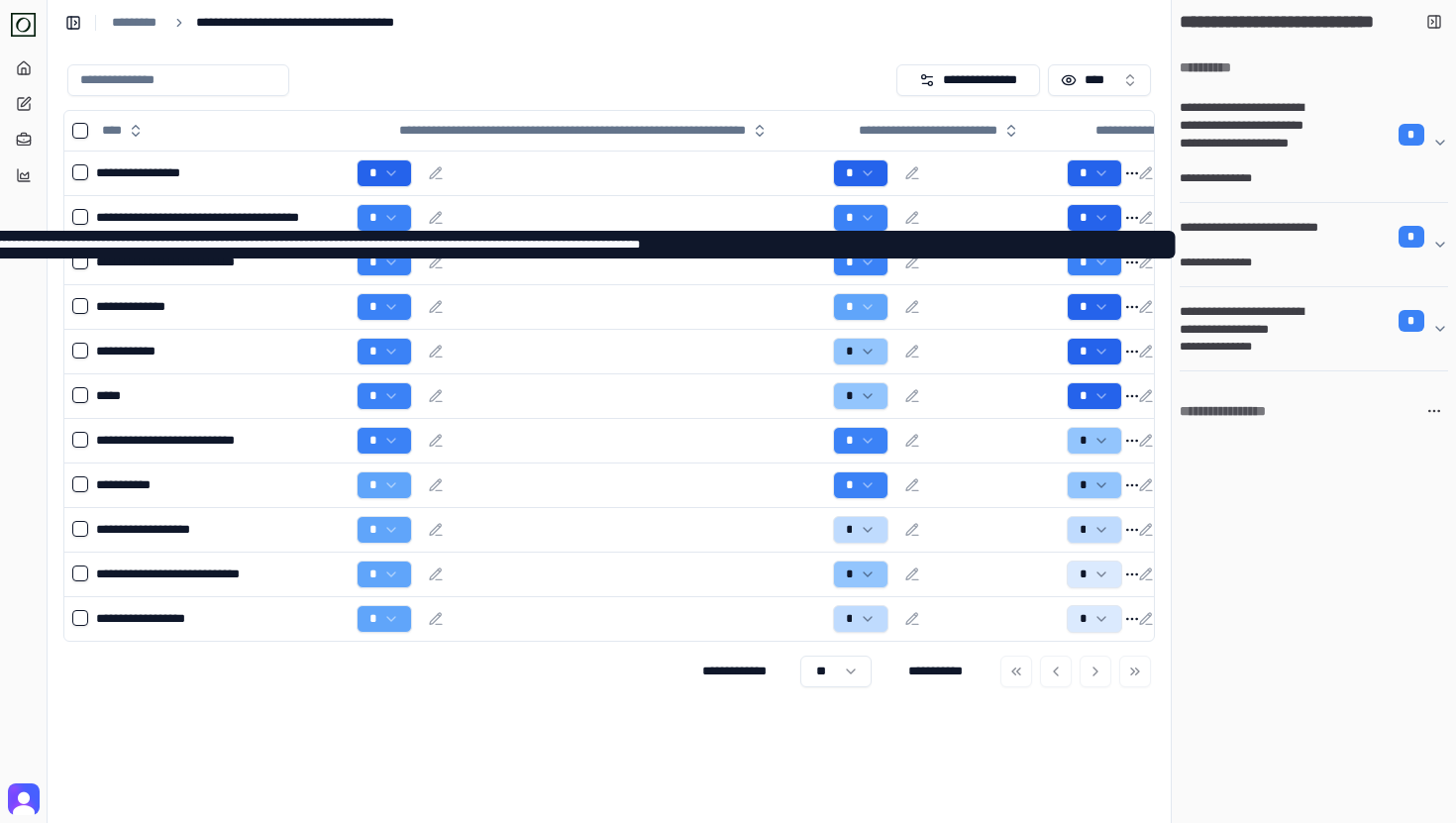 click on "**********" at bounding box center [1251, 237] 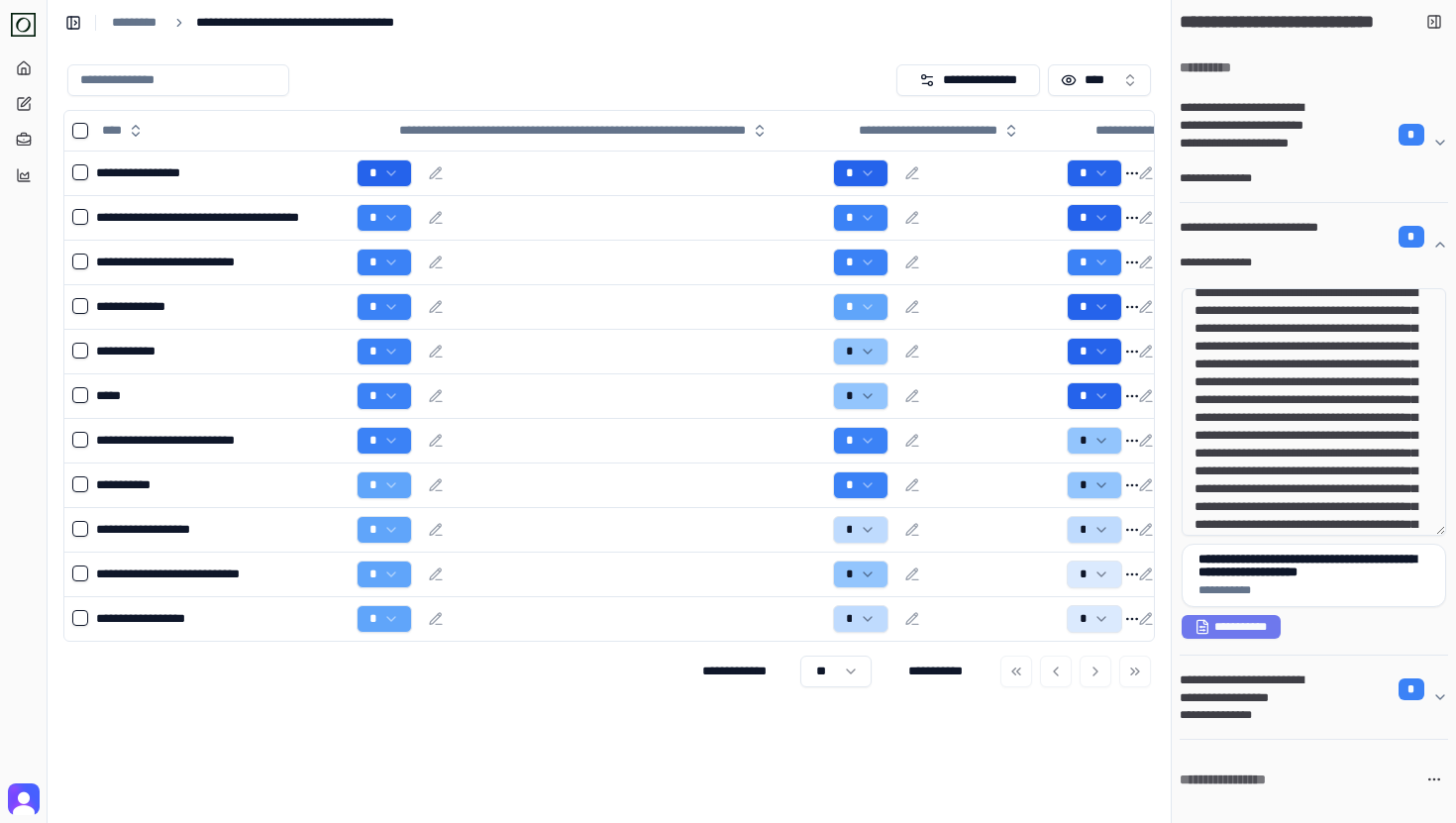 scroll, scrollTop: 3, scrollLeft: 0, axis: vertical 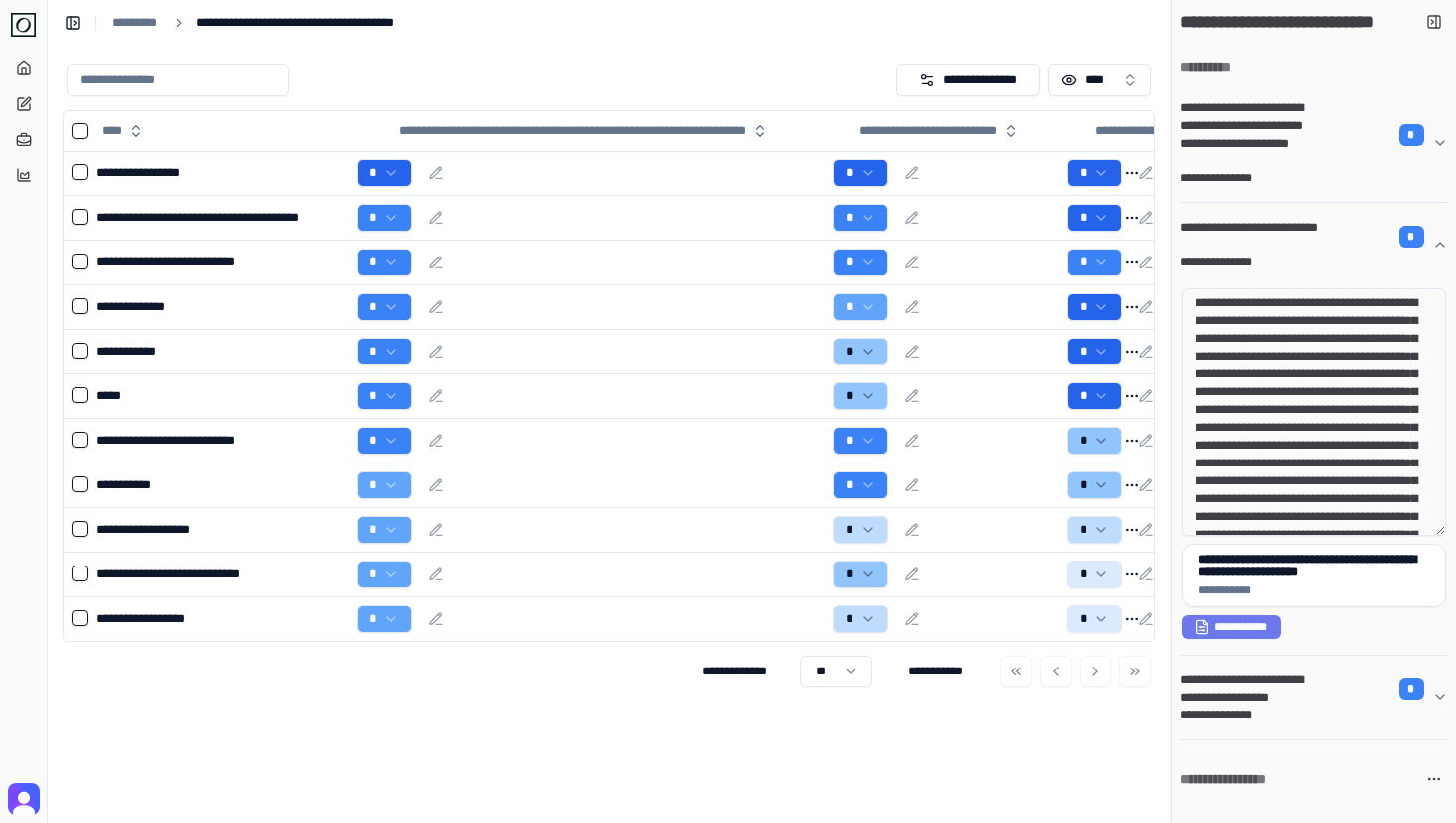 drag, startPoint x: 1247, startPoint y: 310, endPoint x: 1334, endPoint y: 453, distance: 167.38578 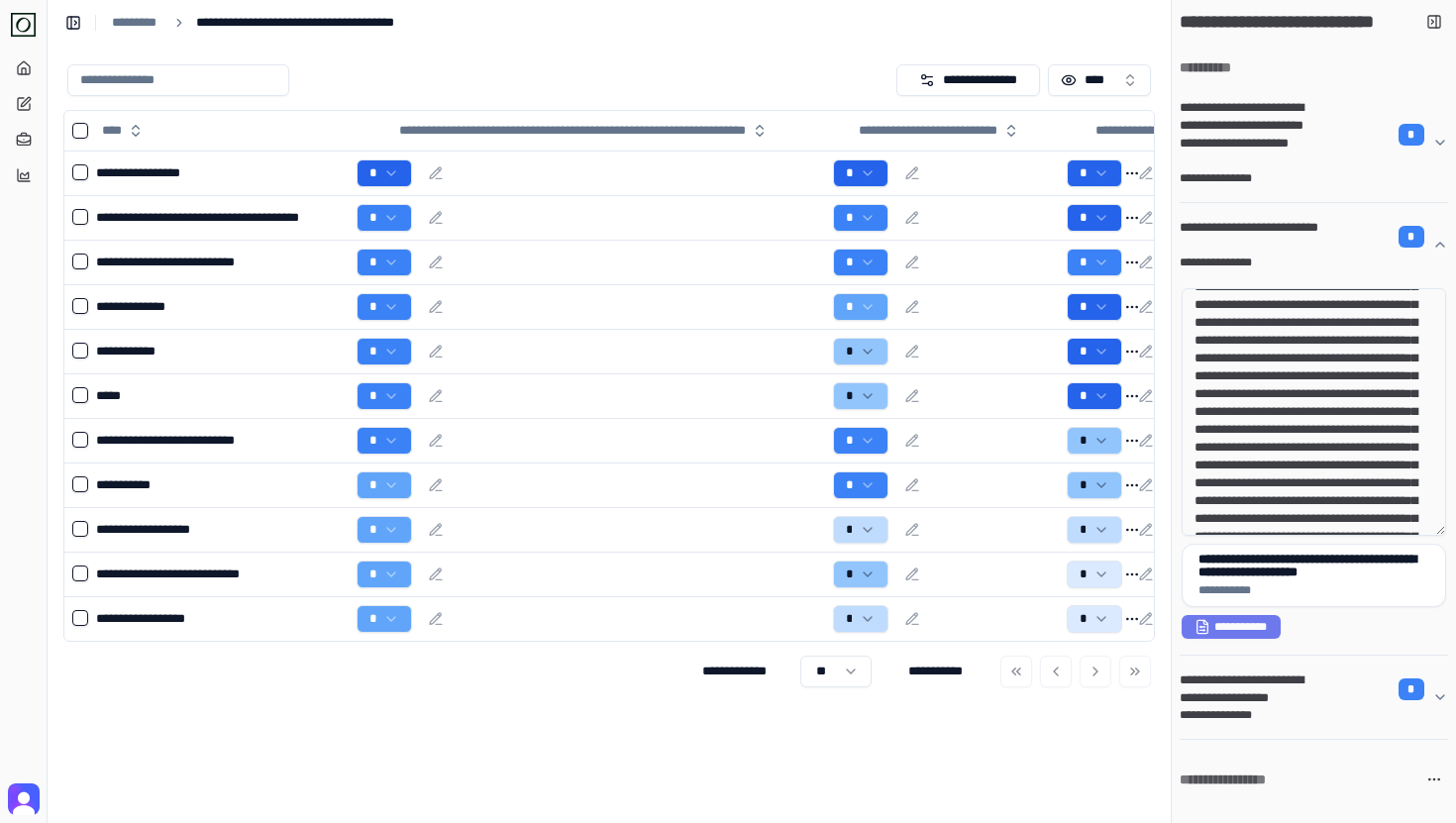 scroll, scrollTop: 60, scrollLeft: 0, axis: vertical 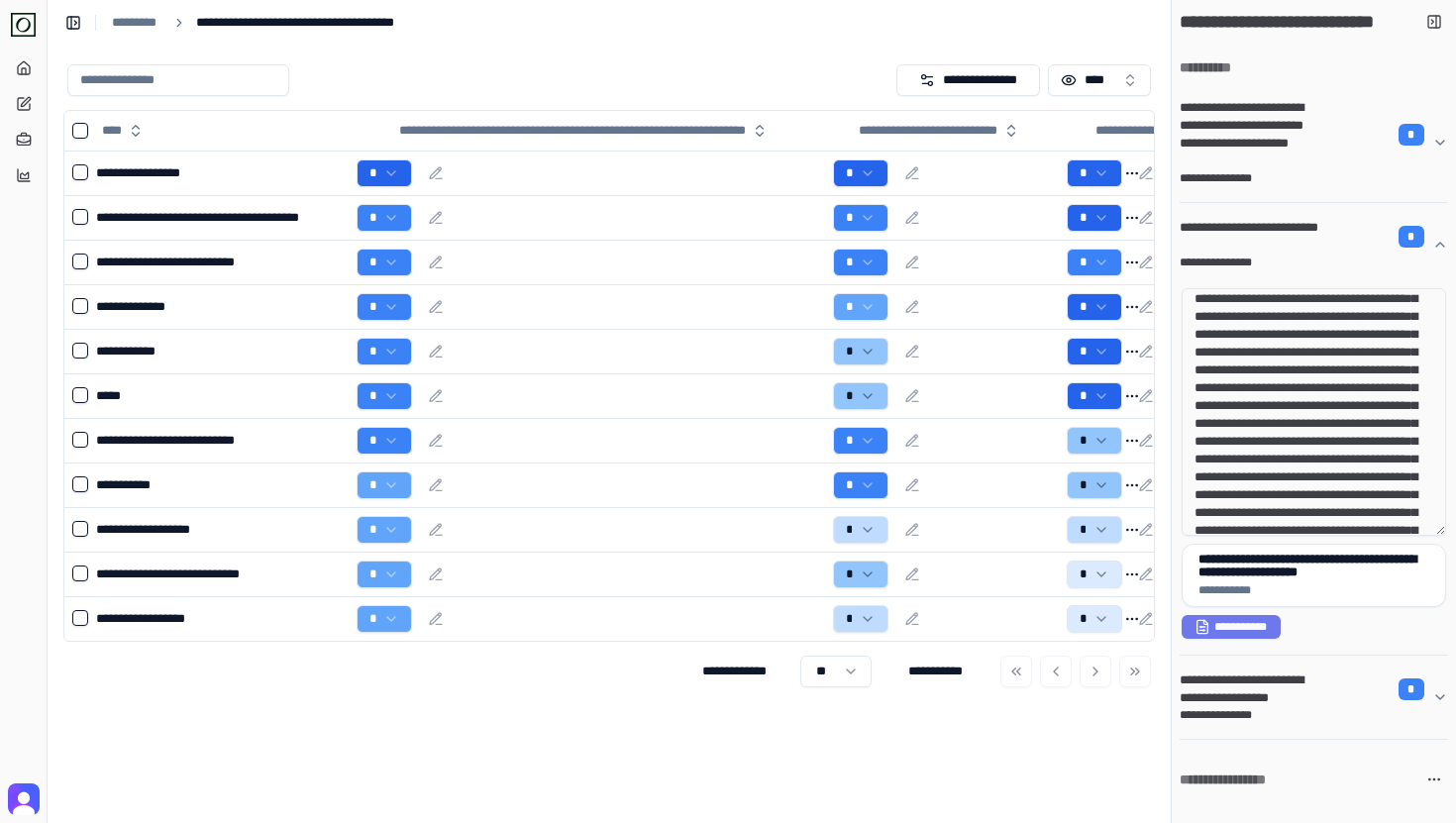 drag, startPoint x: 1361, startPoint y: 509, endPoint x: 1312, endPoint y: 397, distance: 122.24974 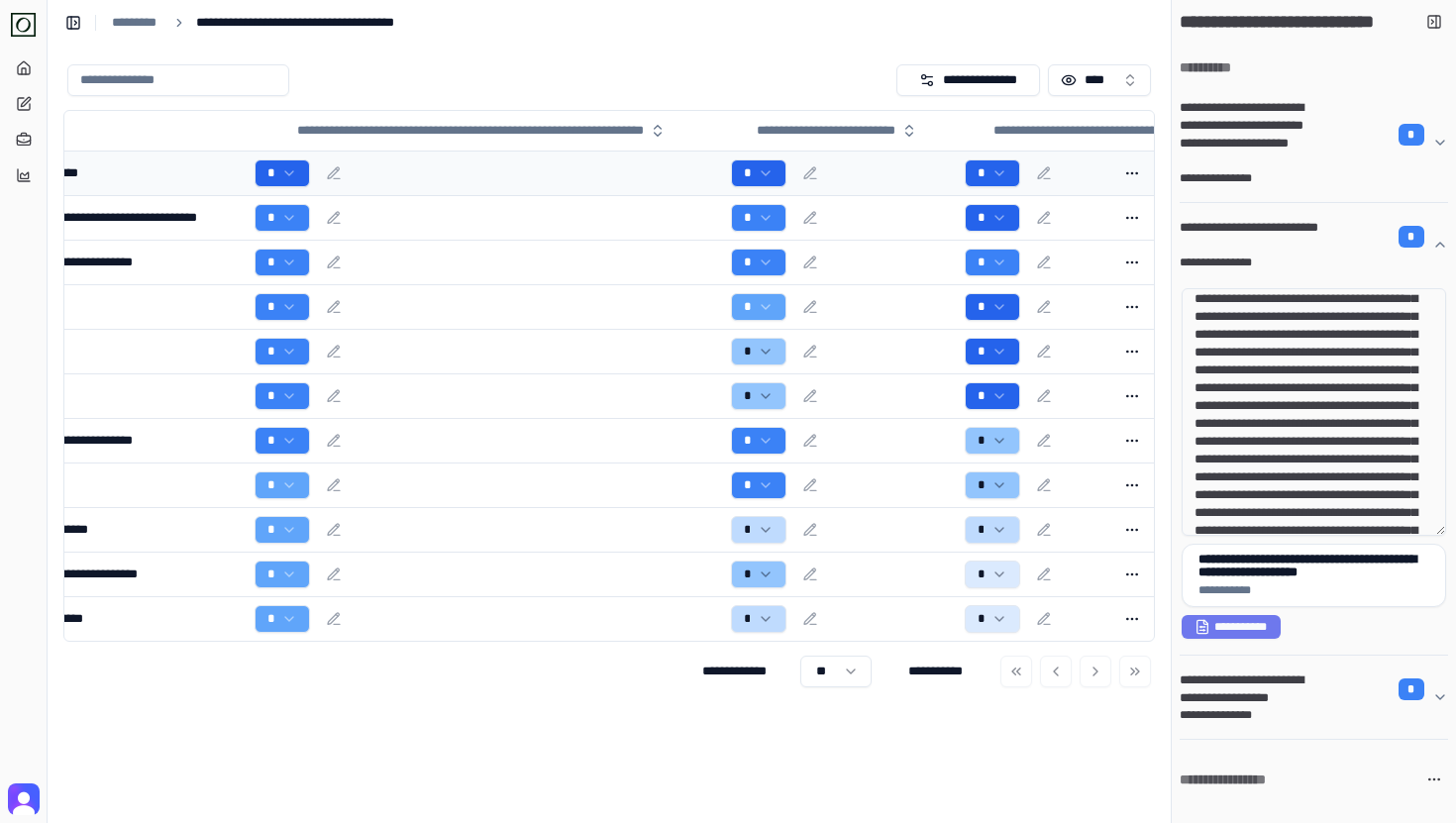 scroll, scrollTop: 0, scrollLeft: 78, axis: horizontal 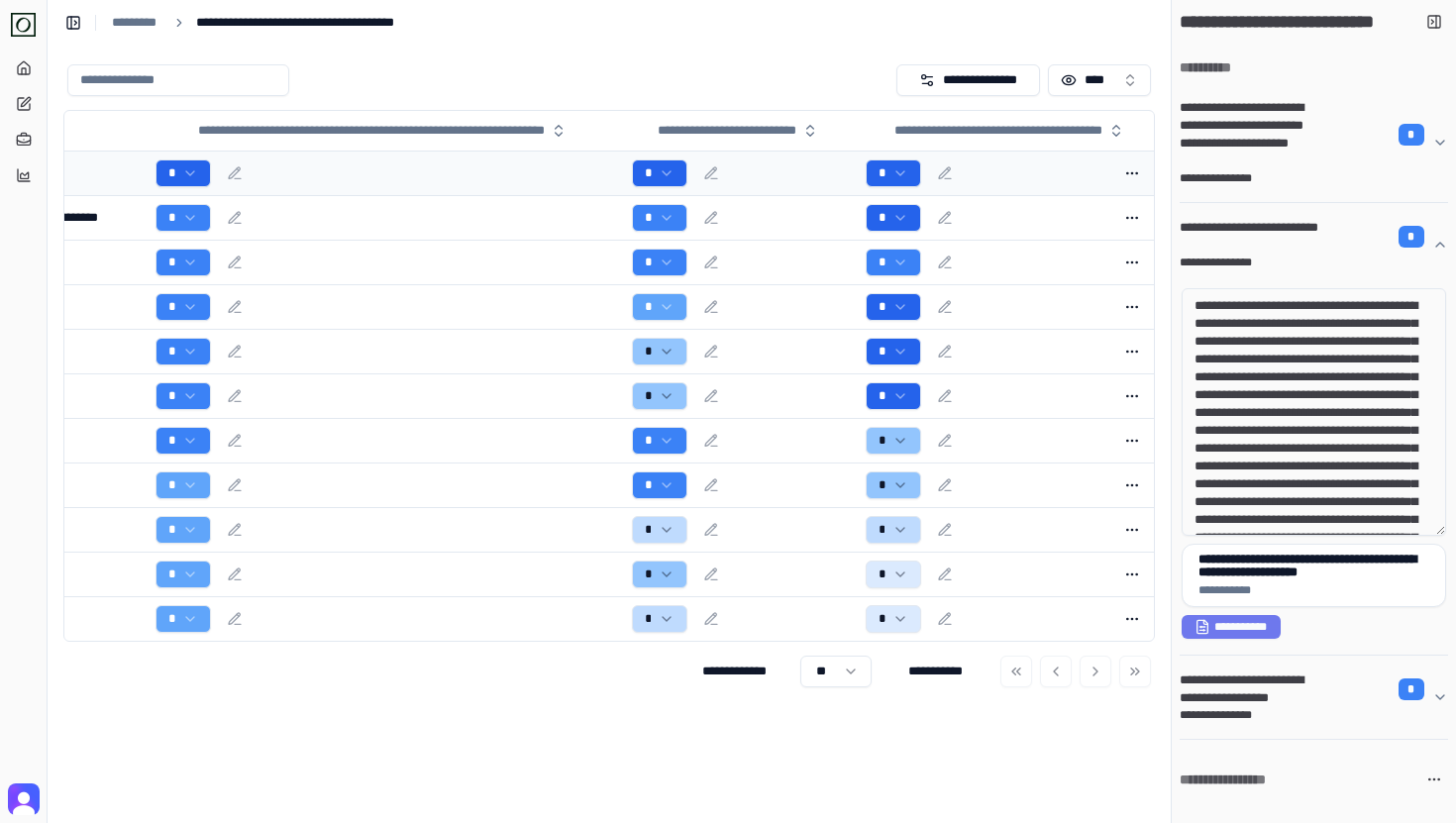 click on "*" at bounding box center (1012, 173) 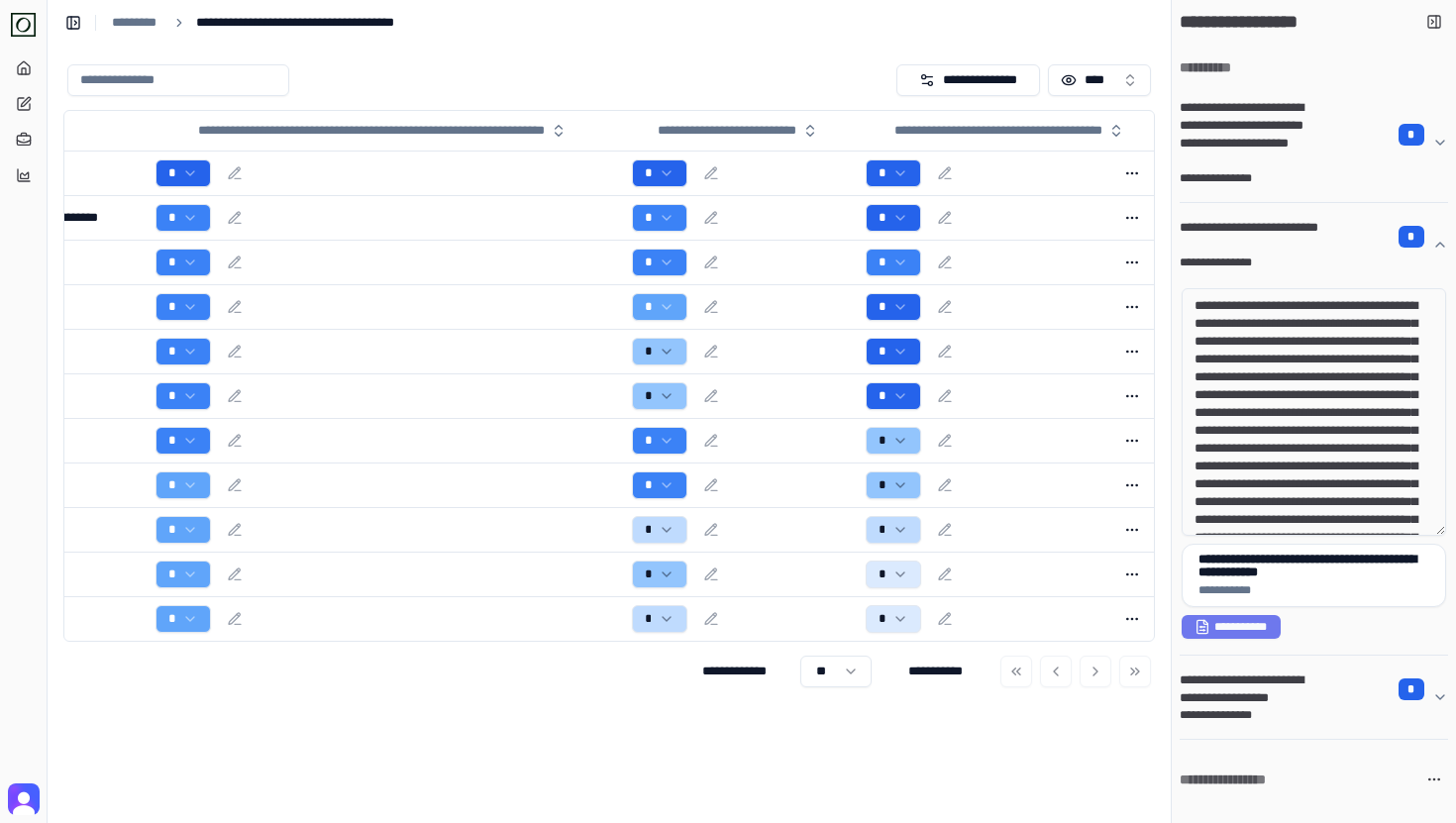 click on "**********" at bounding box center [1313, 470] 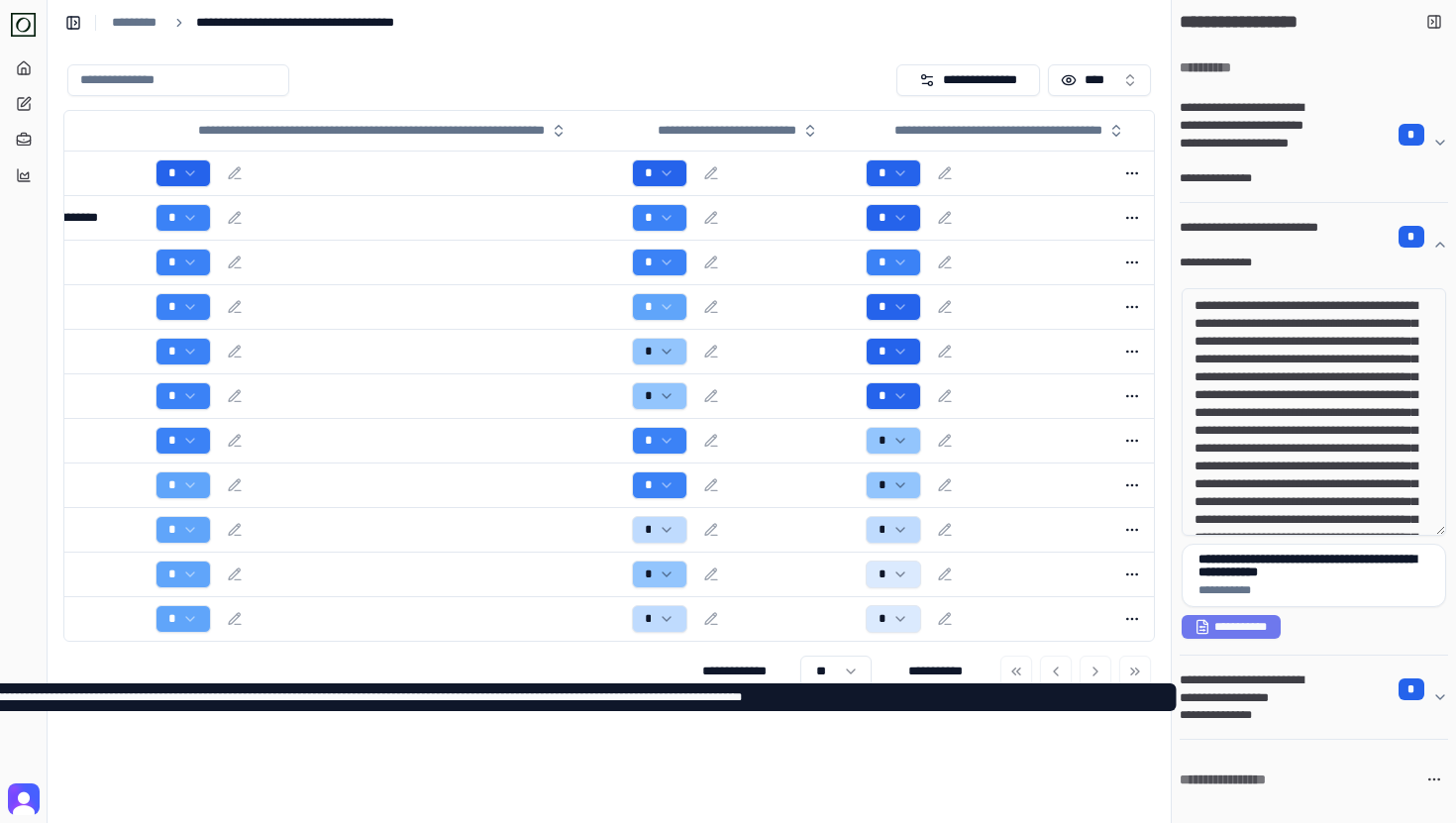 click on "**********" at bounding box center (1251, 689) 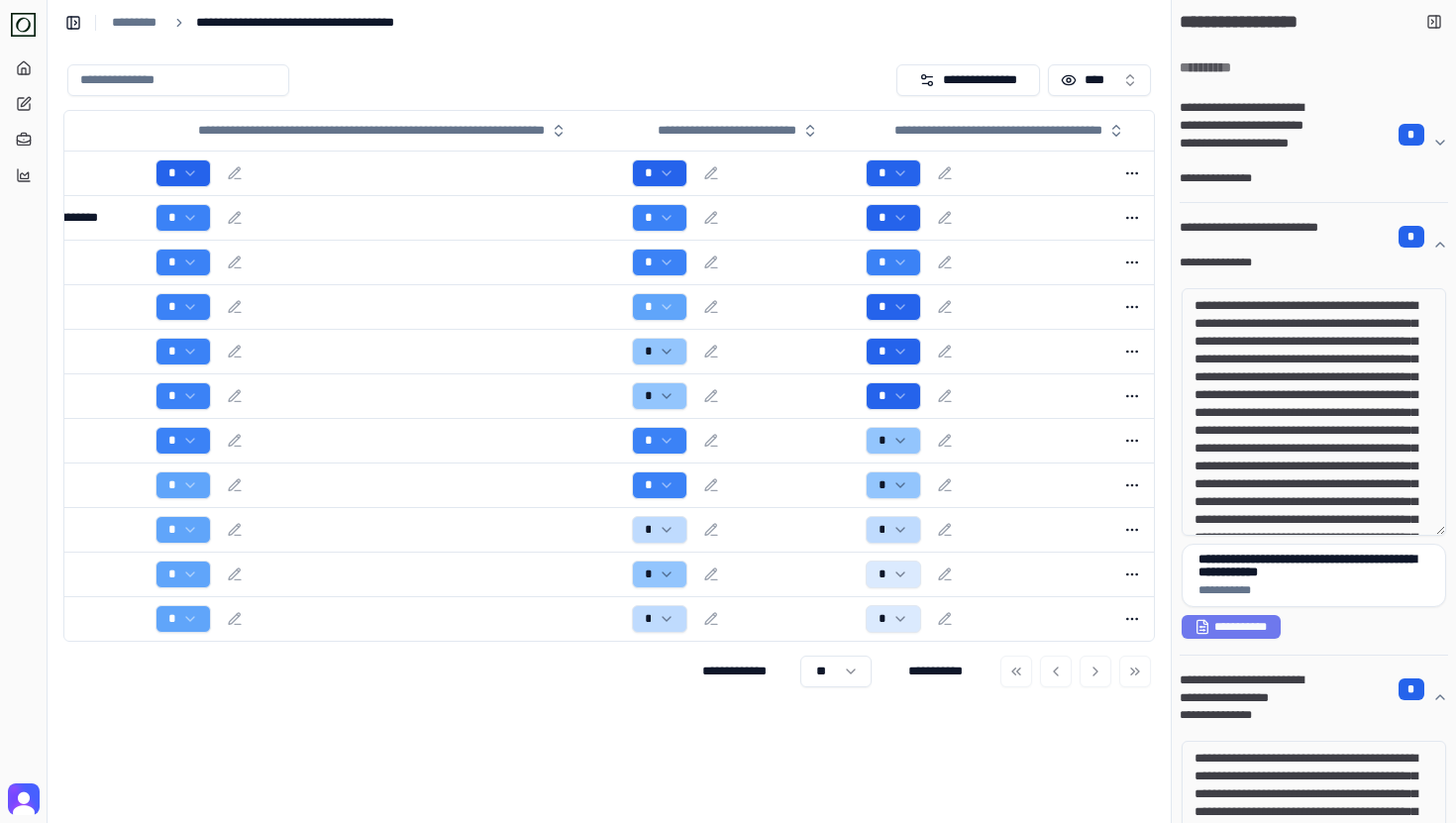 click on "**********" at bounding box center [1251, 237] 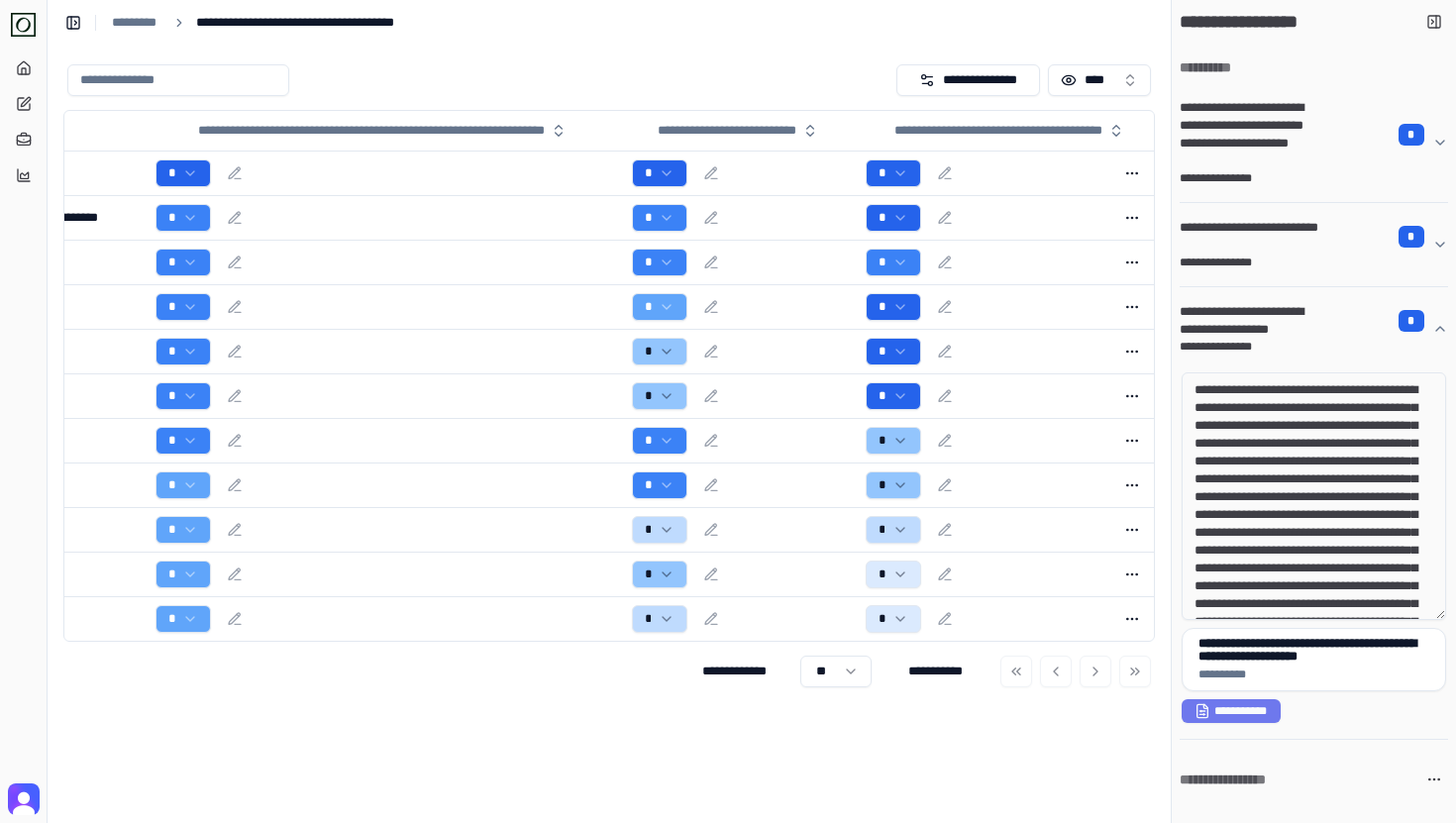 drag, startPoint x: 1219, startPoint y: 394, endPoint x: 1334, endPoint y: 521, distance: 171.33009 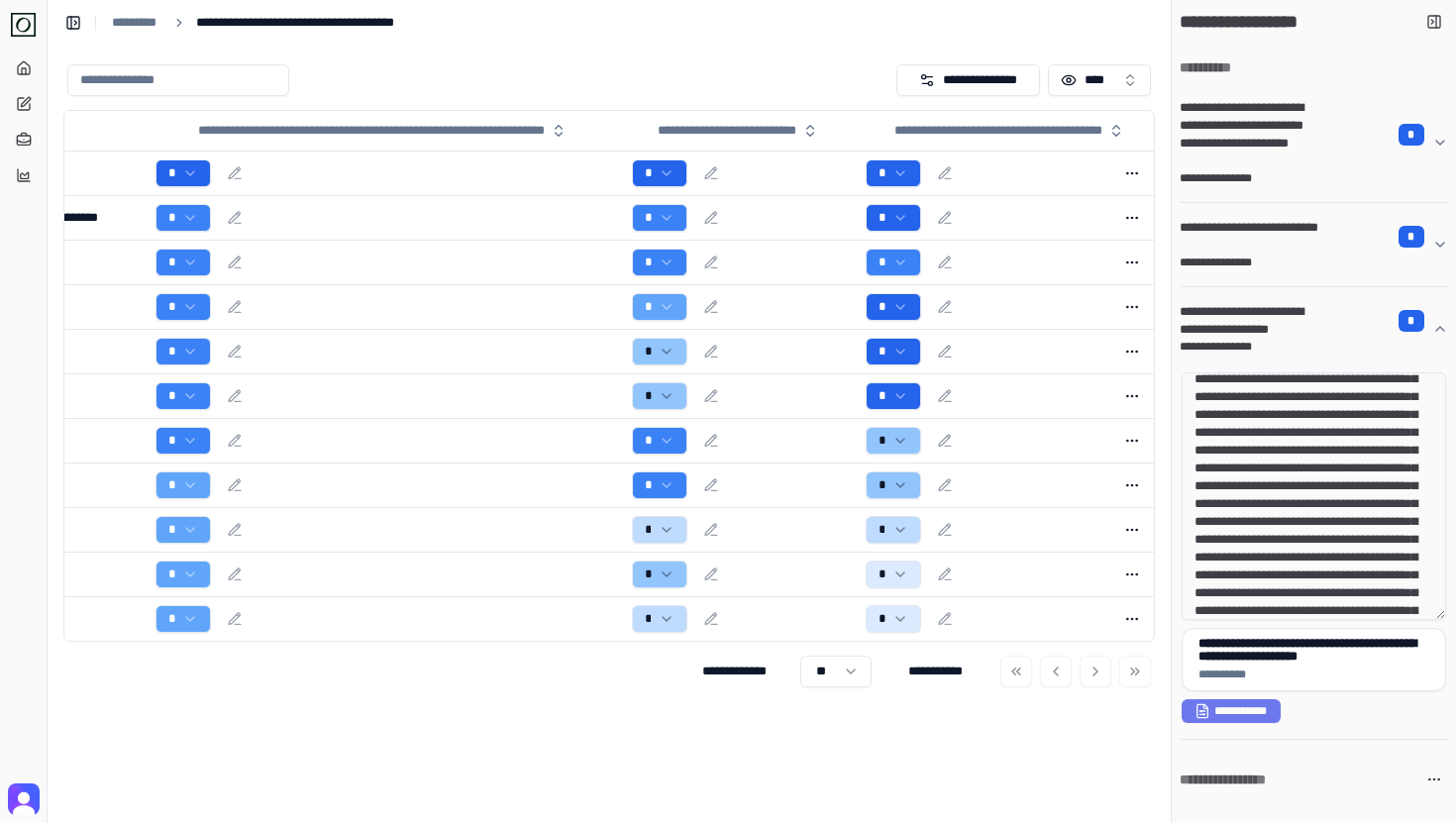 drag, startPoint x: 1313, startPoint y: 556, endPoint x: 1279, endPoint y: 494, distance: 70.71068 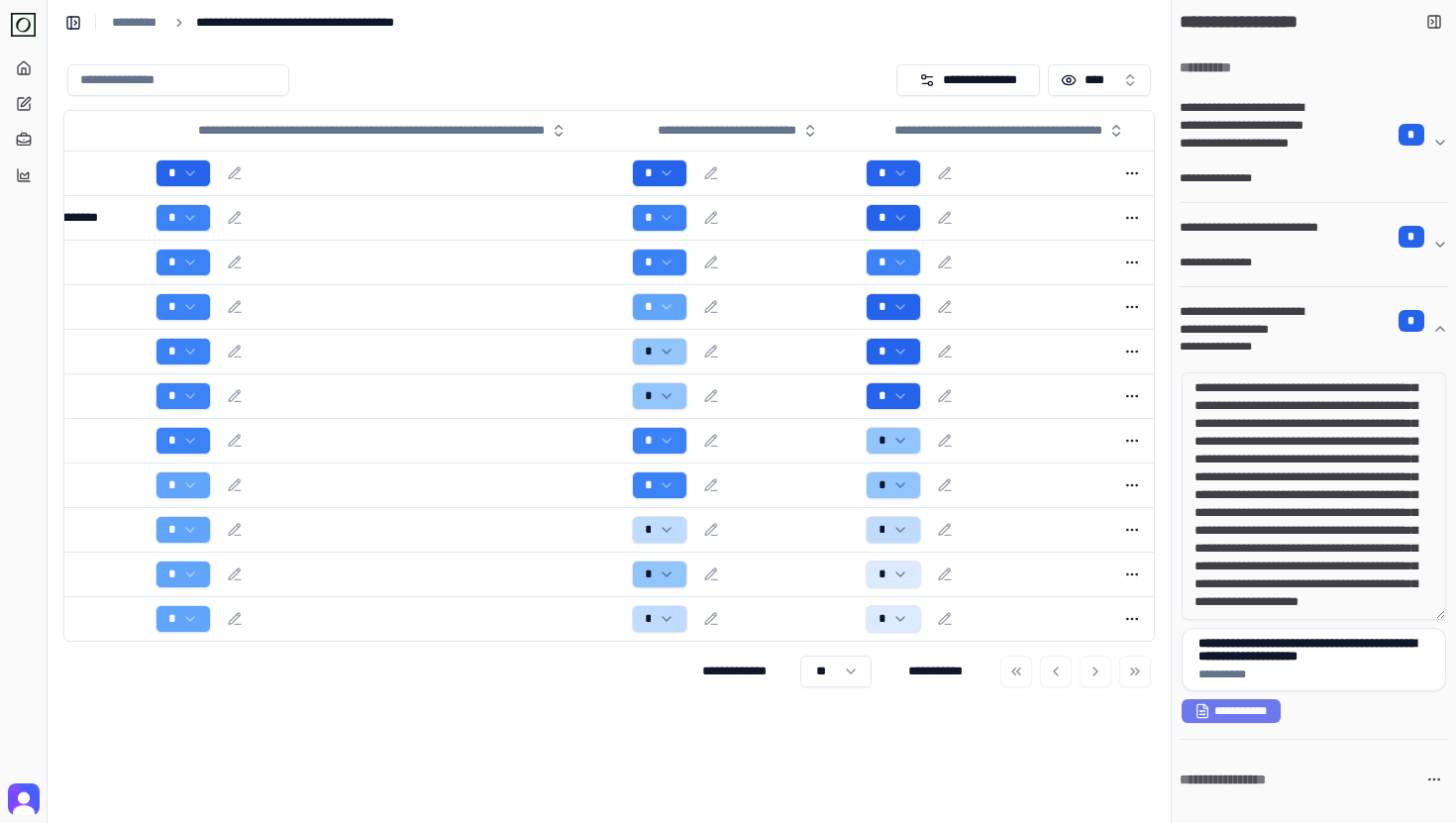 scroll, scrollTop: 0, scrollLeft: 0, axis: both 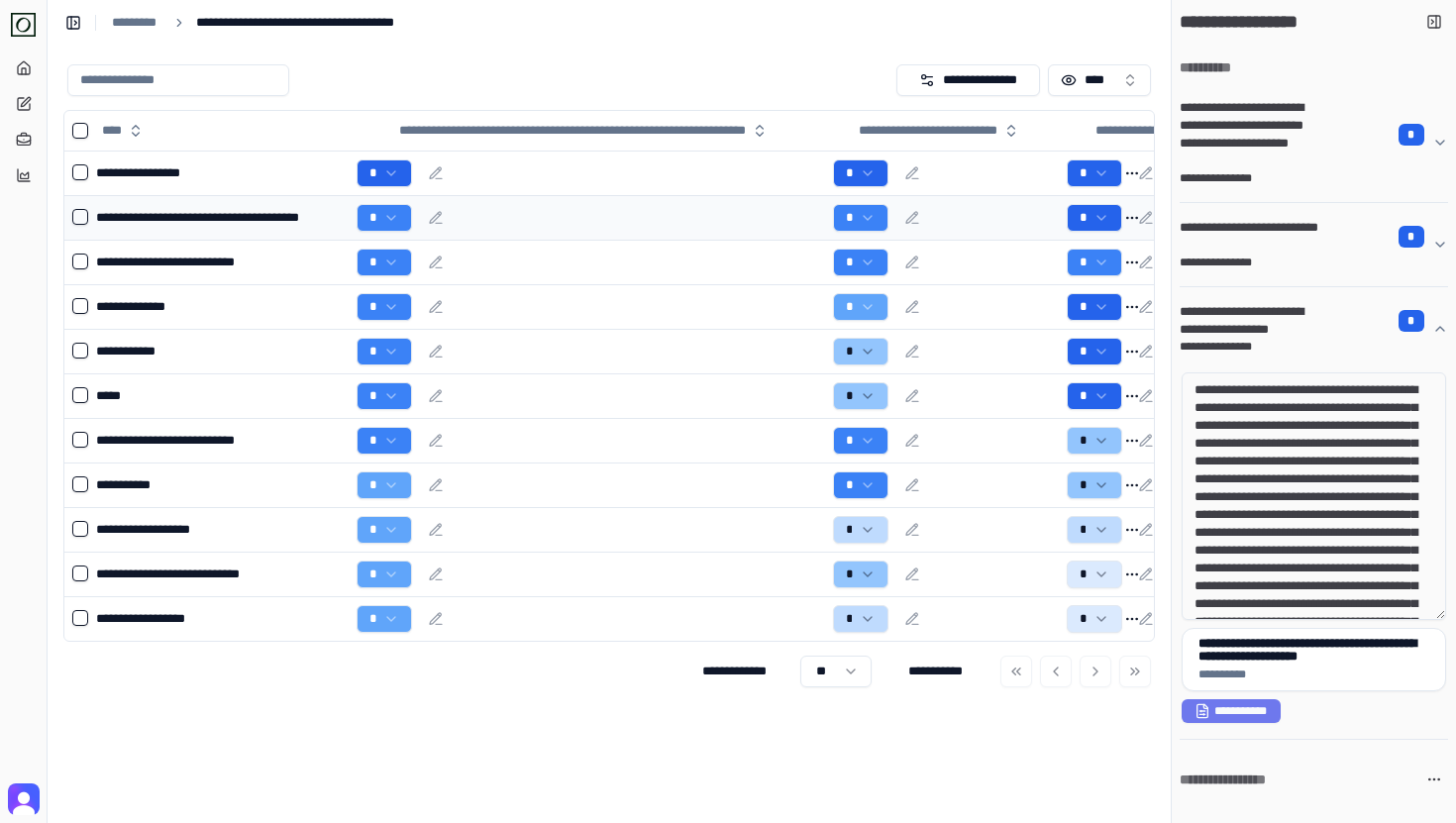 click on "*" at bounding box center (586, 217) 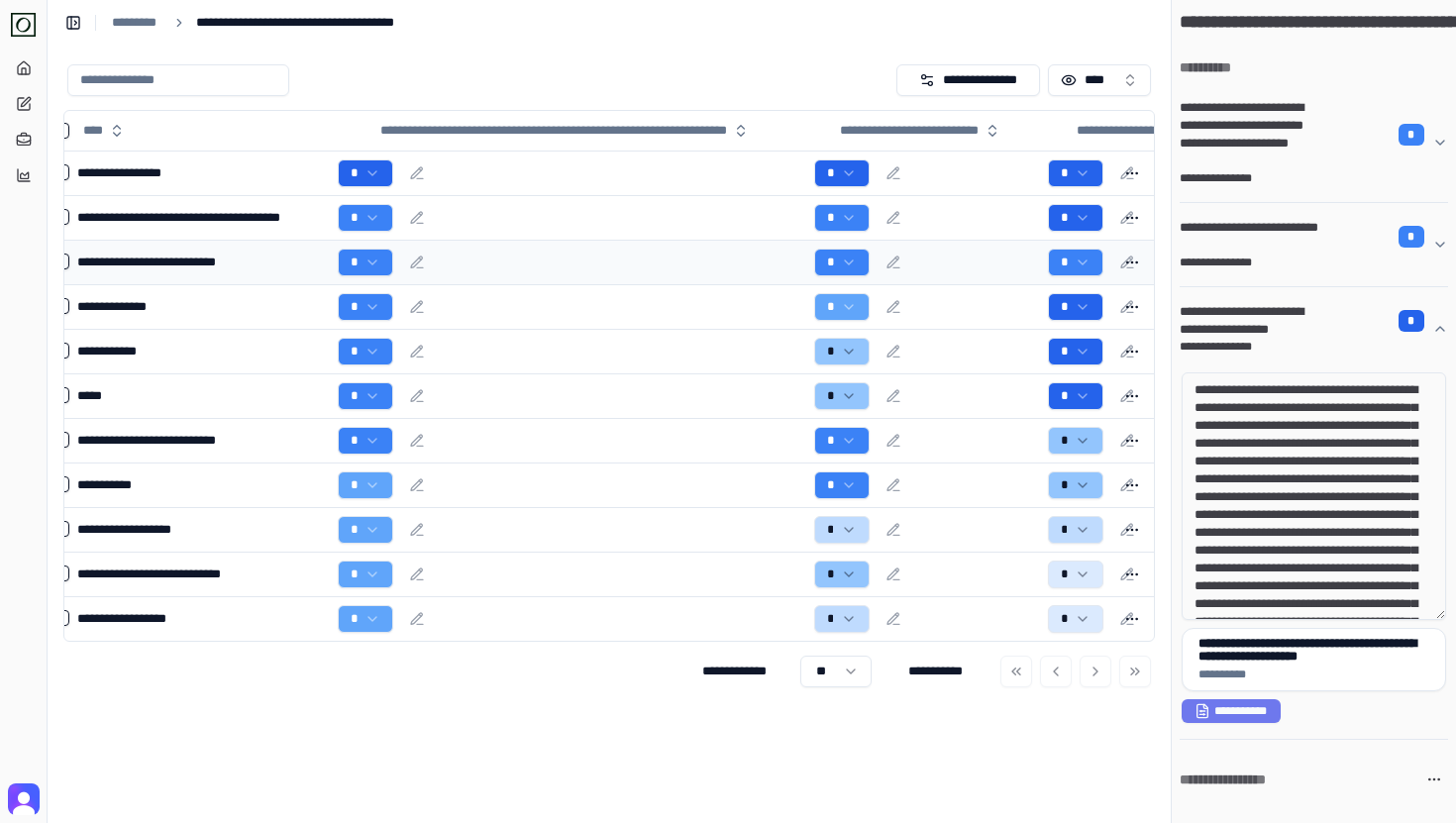 click on "*" at bounding box center (568, 262) 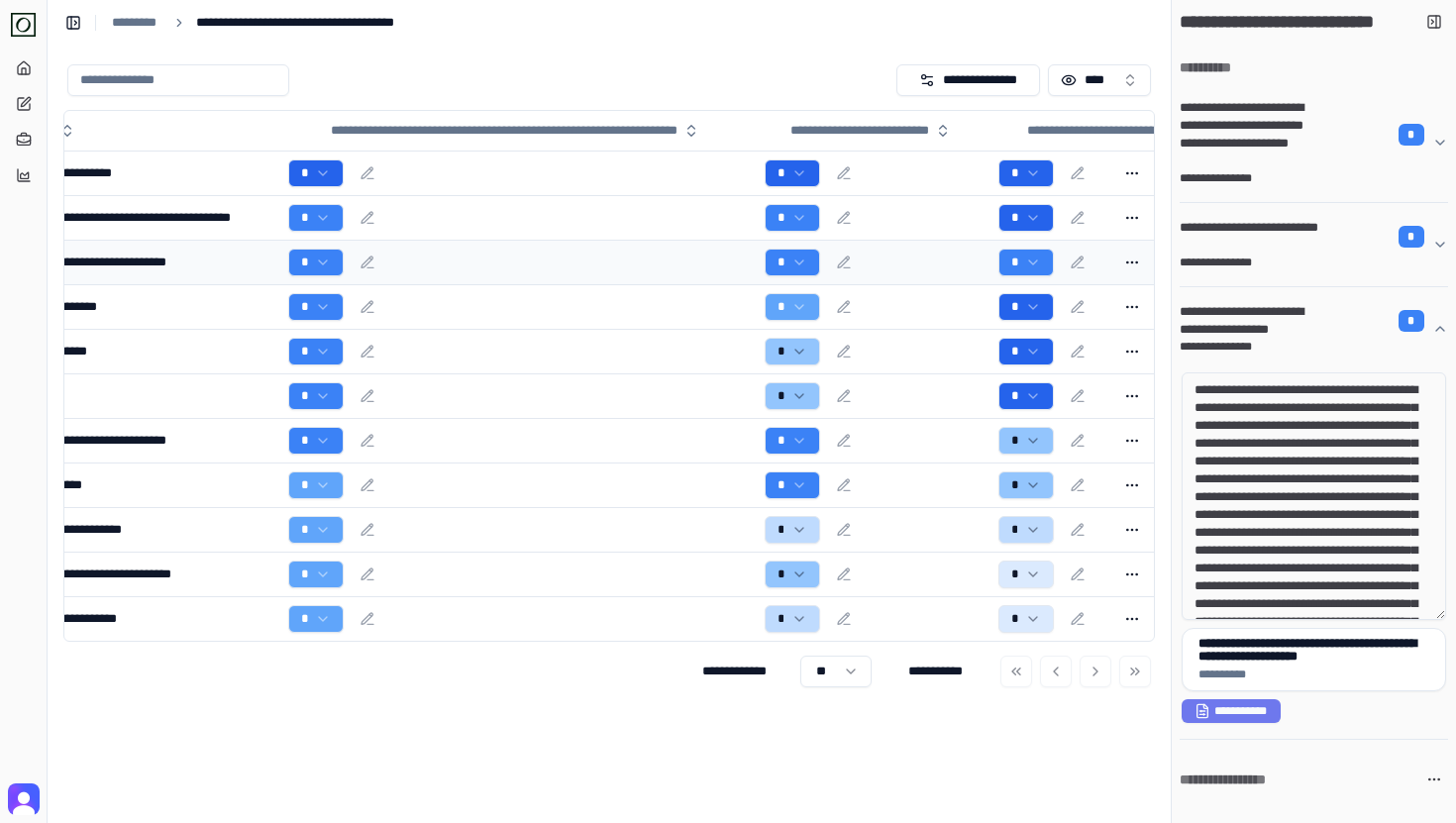 scroll, scrollTop: 0, scrollLeft: 0, axis: both 